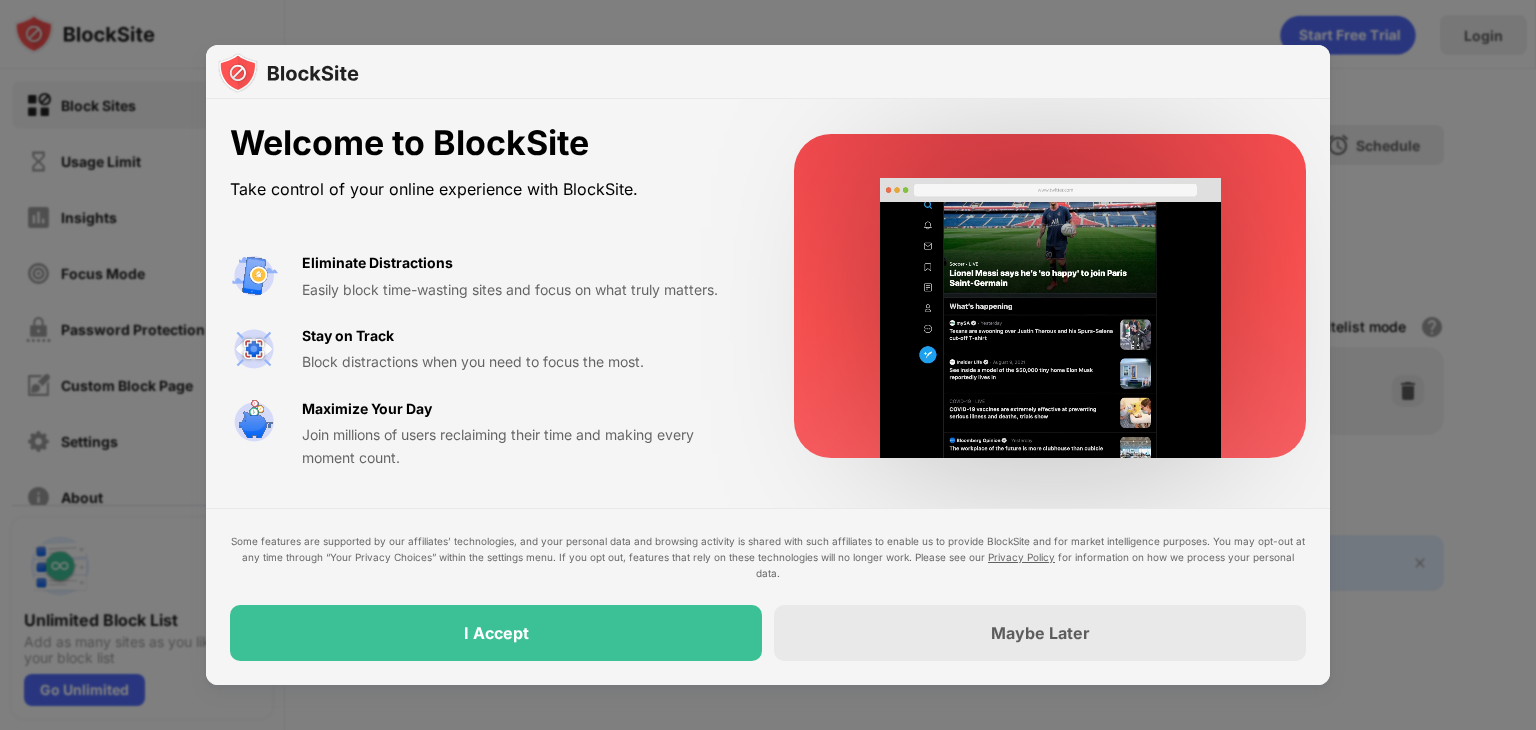 scroll, scrollTop: 0, scrollLeft: 0, axis: both 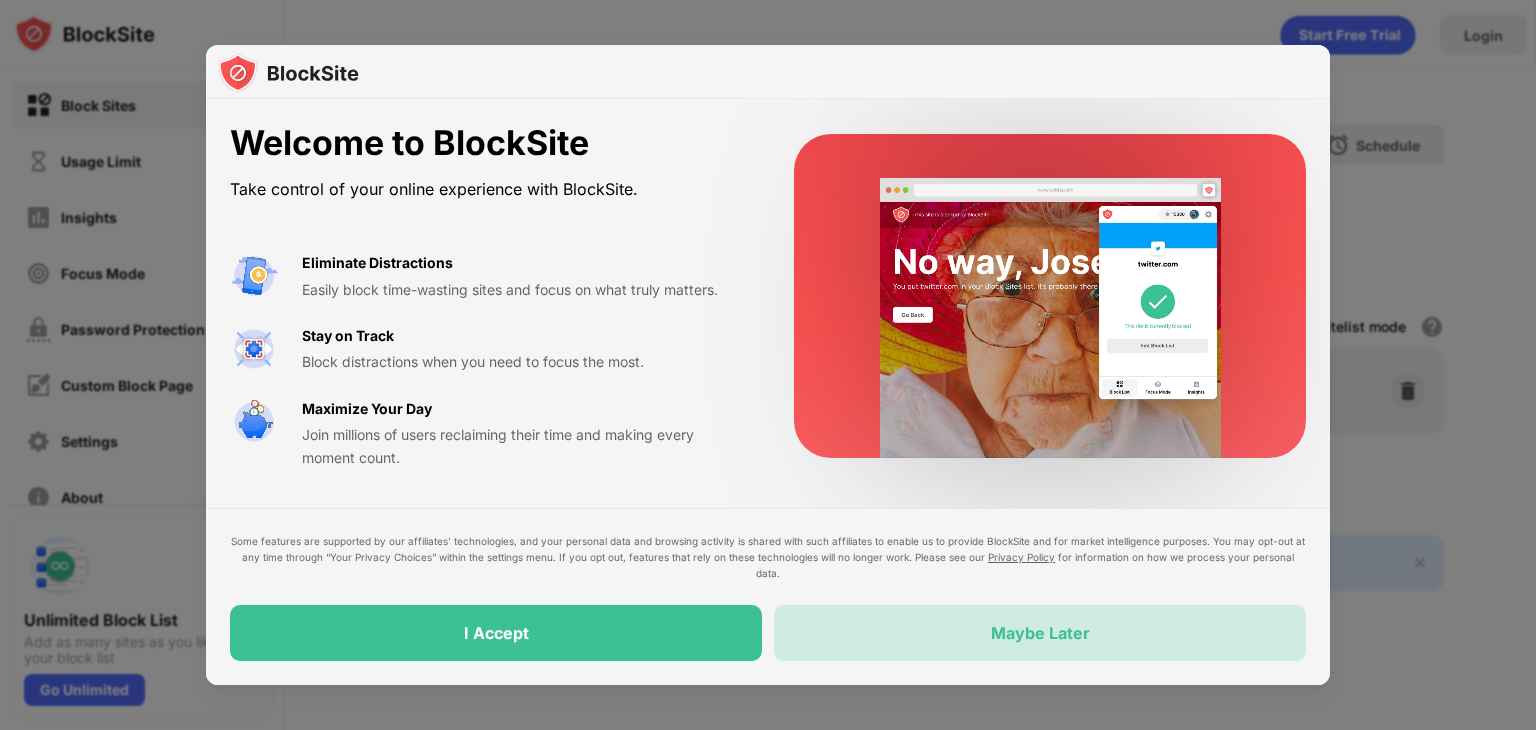 click on "Maybe Later" at bounding box center [1040, 633] 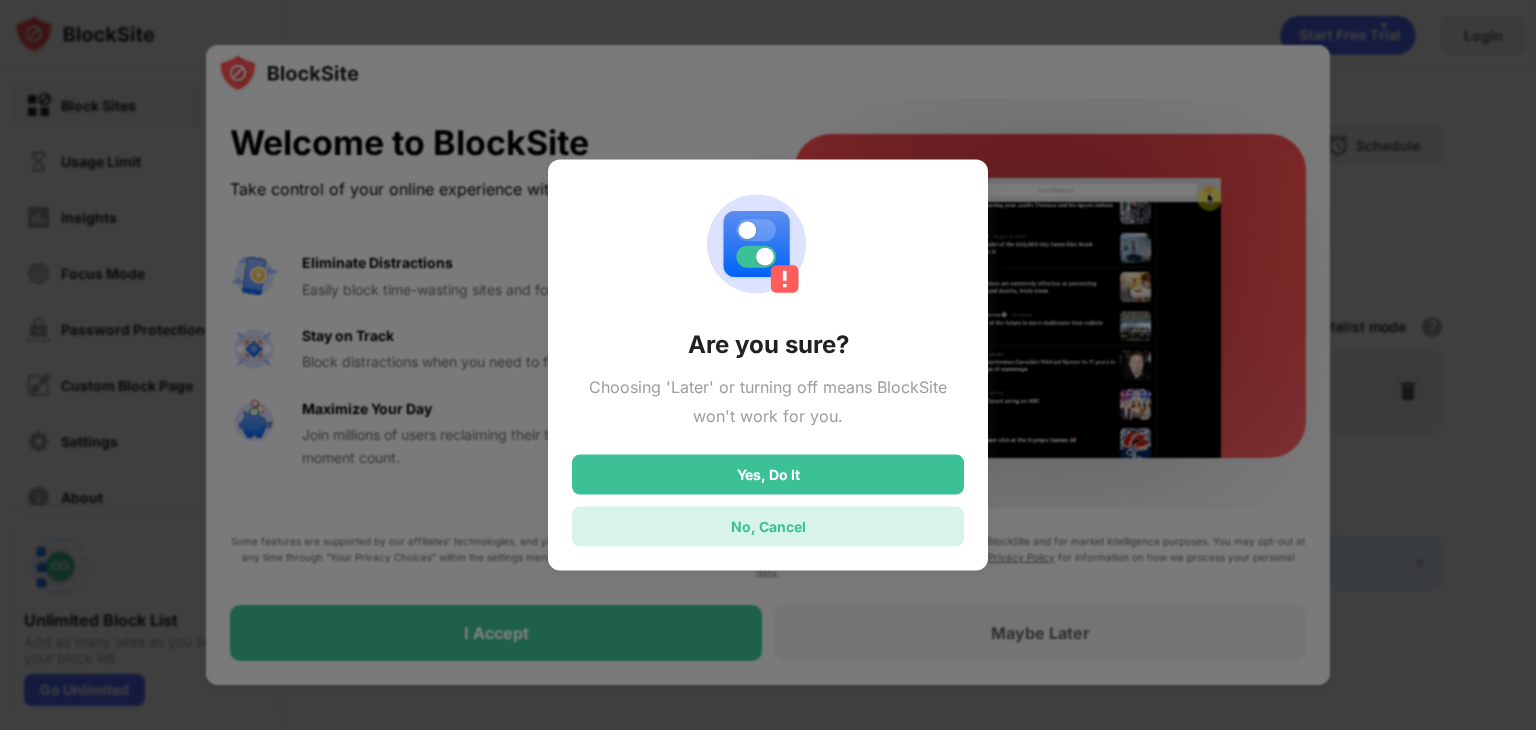 click on "No, Cancel" at bounding box center [768, 526] 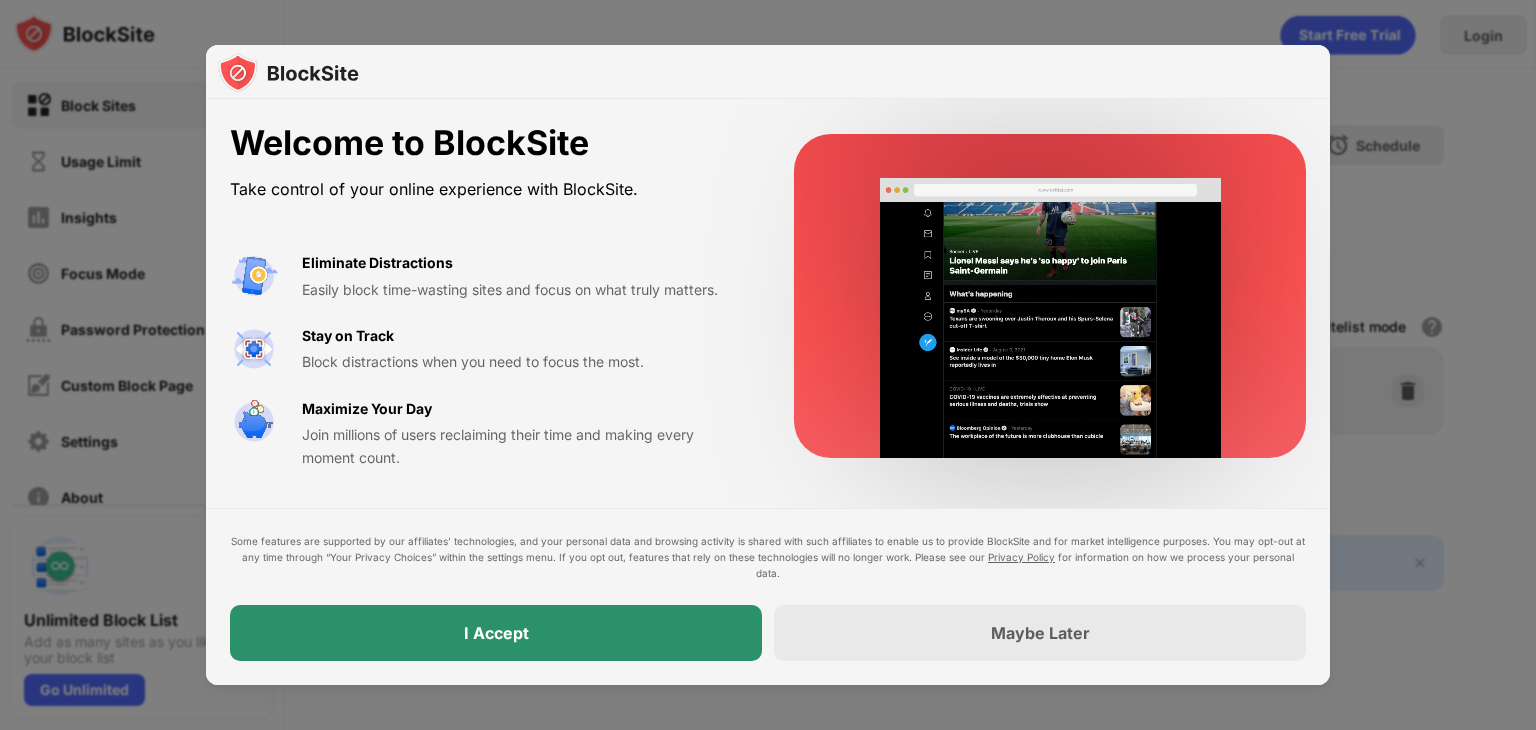 click on "I Accept" at bounding box center (496, 633) 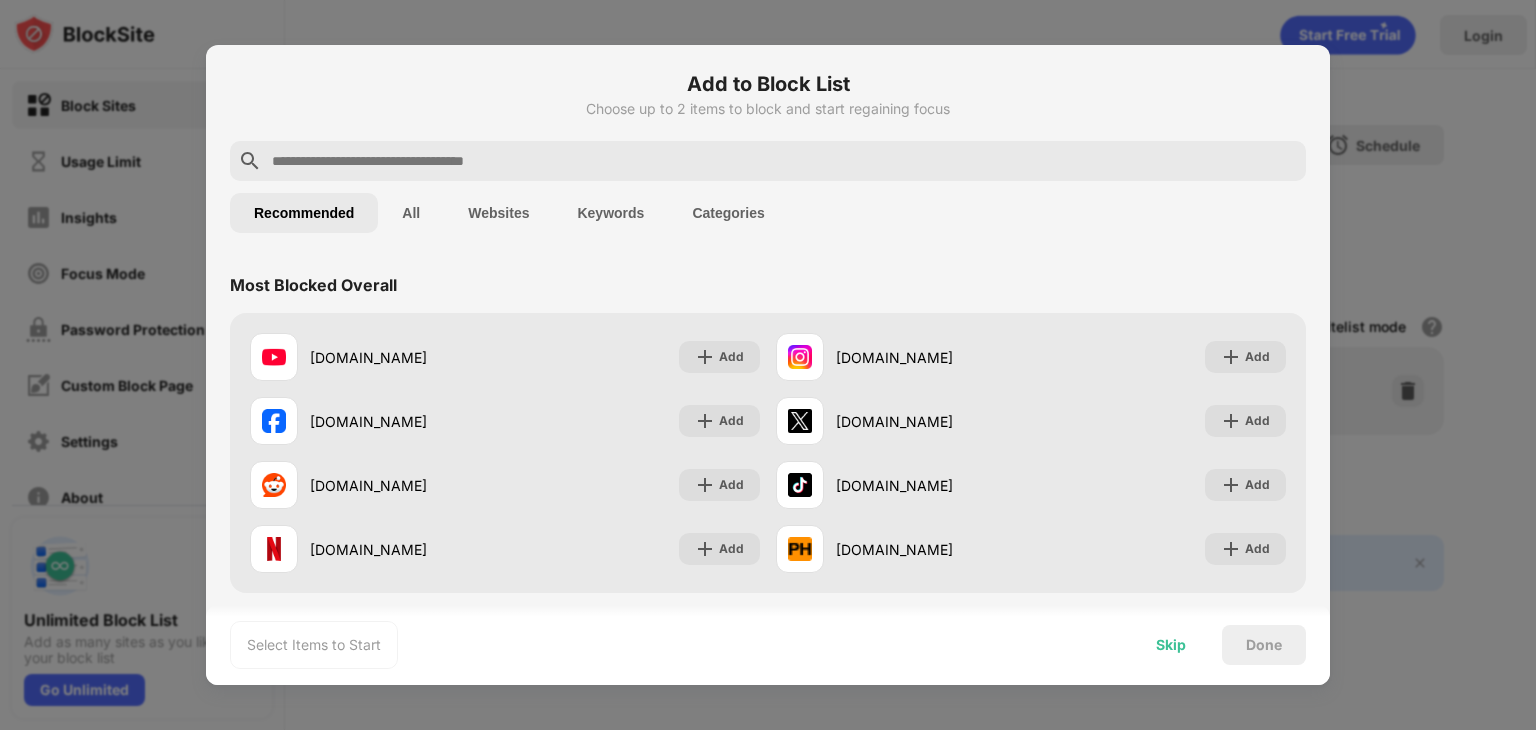 click on "Skip" at bounding box center [1171, 645] 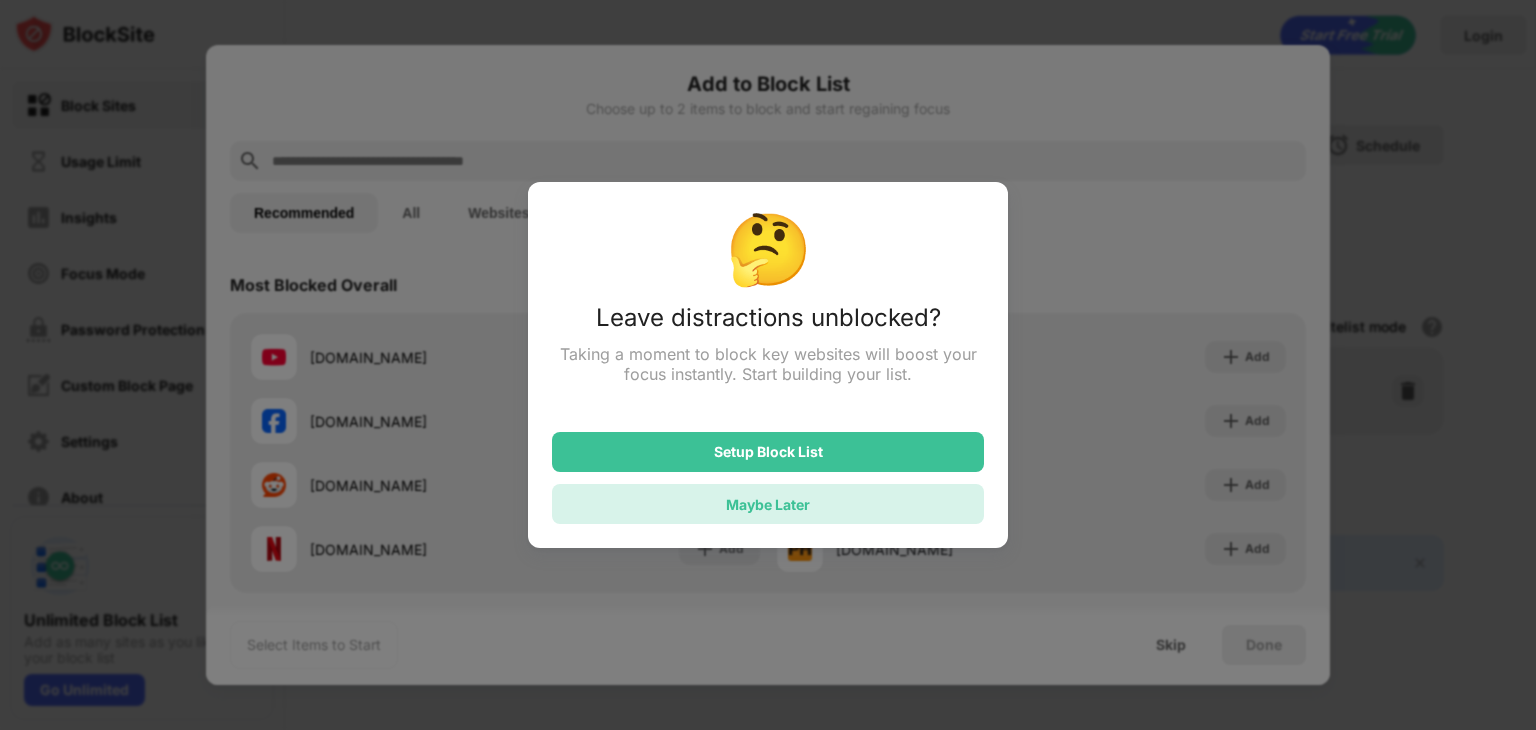 click on "Maybe Later" at bounding box center (768, 504) 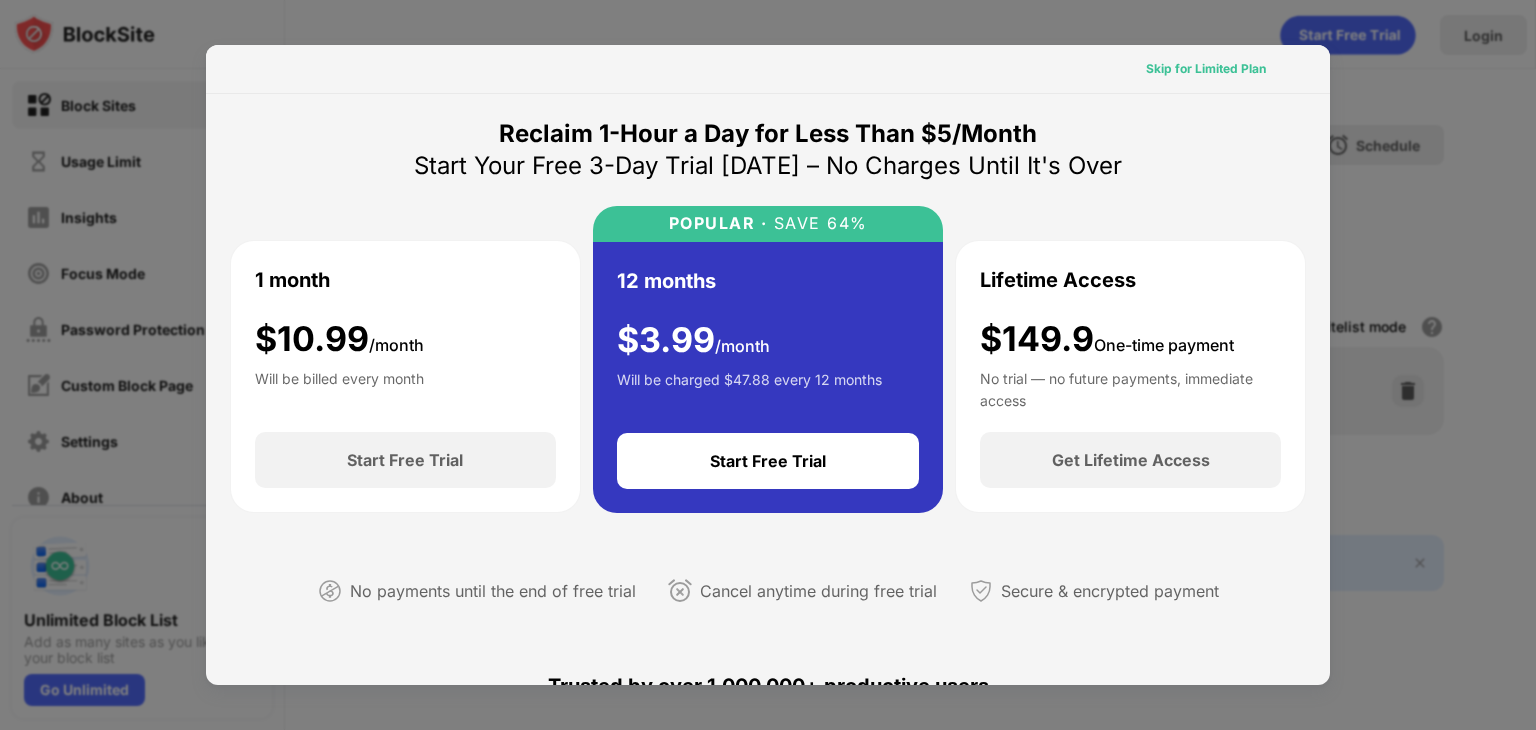 click on "Skip for Limited Plan" at bounding box center [1206, 69] 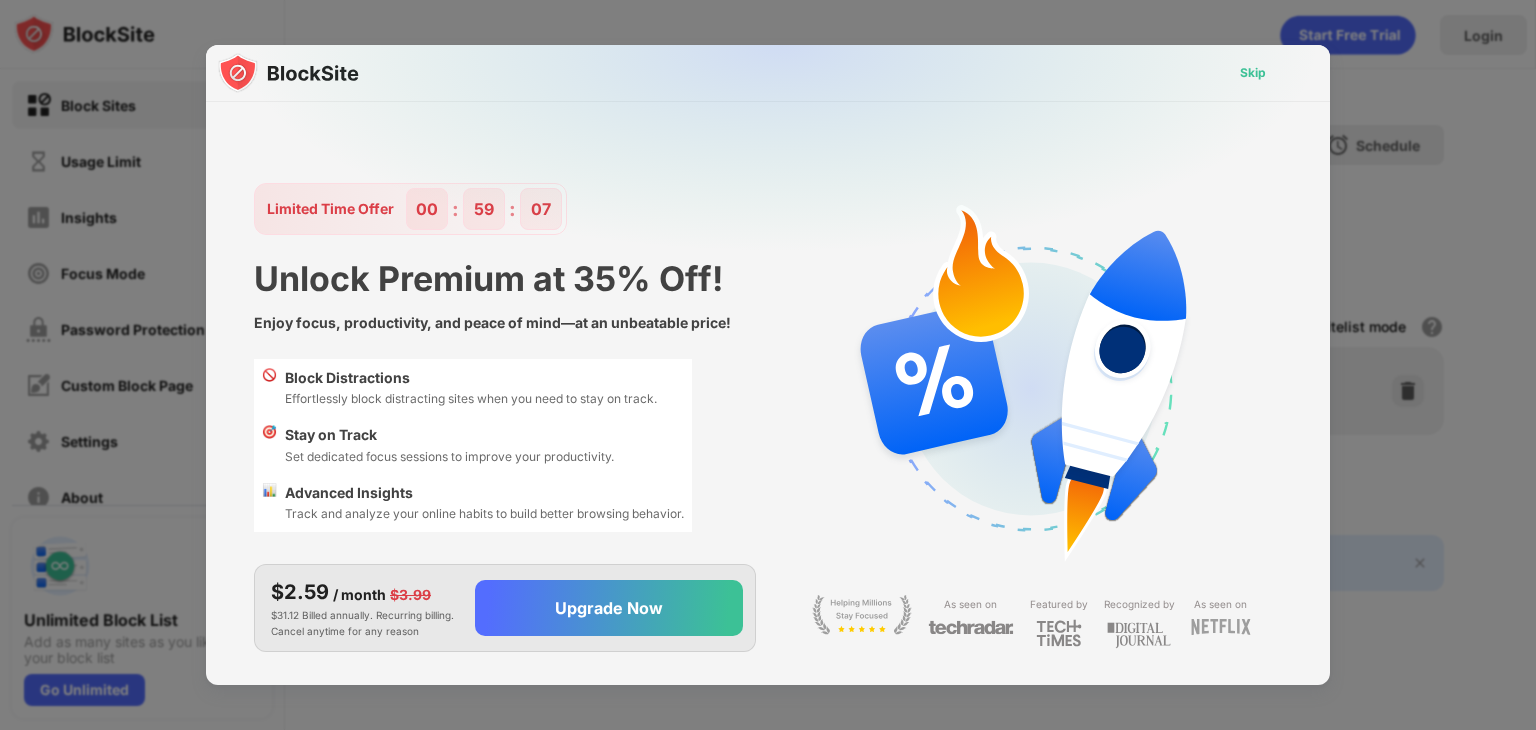 click on "Skip" at bounding box center [1253, 73] 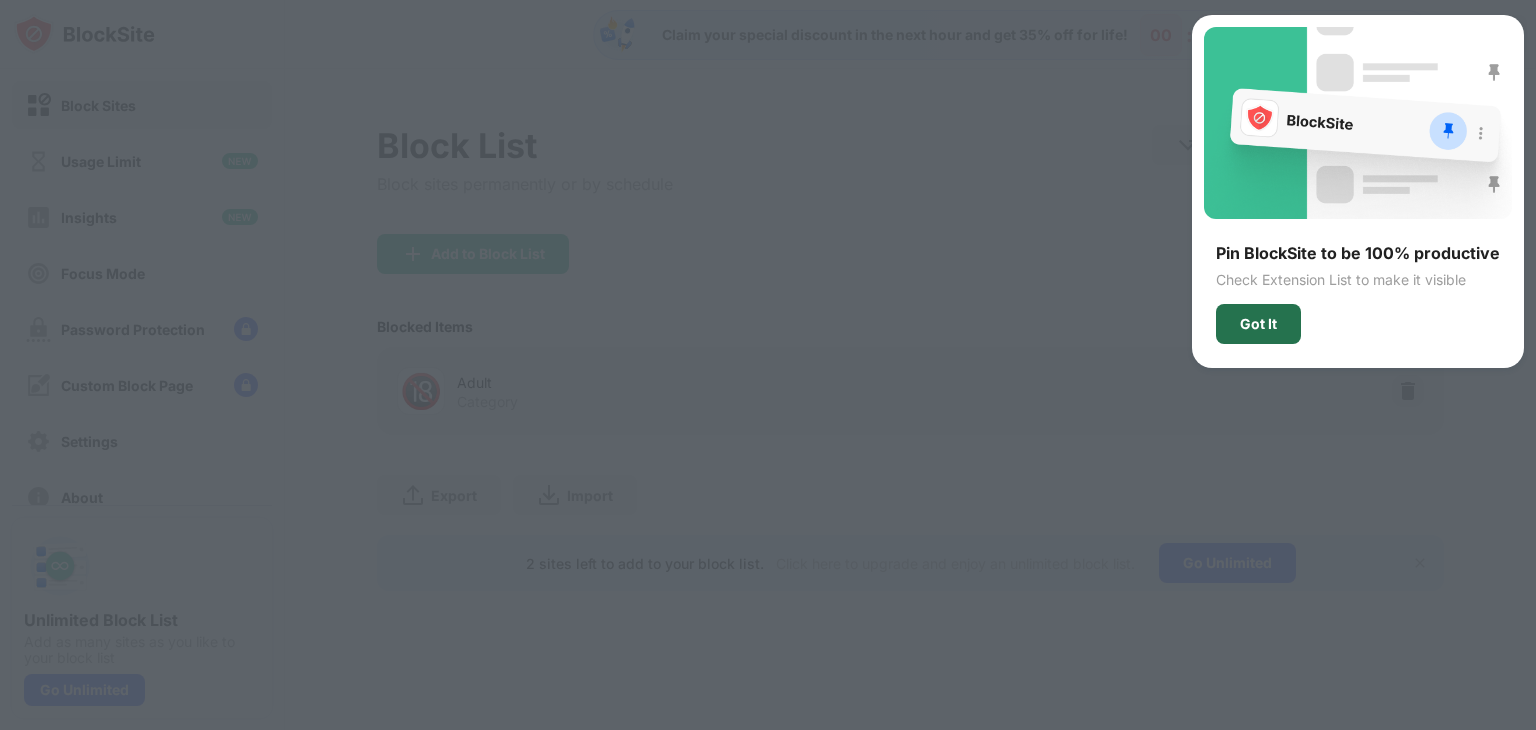 click on "Got It" at bounding box center (1258, 324) 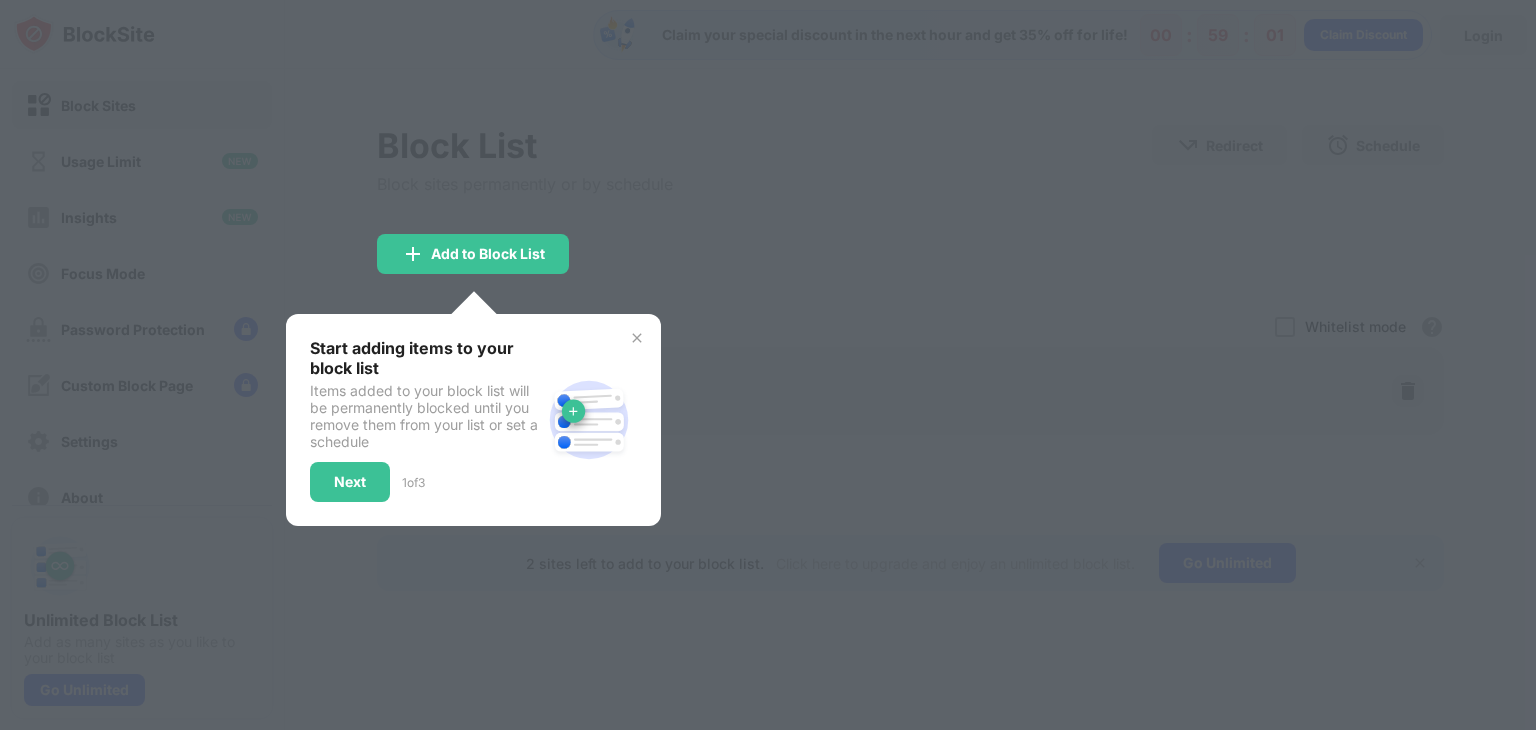 click at bounding box center (637, 338) 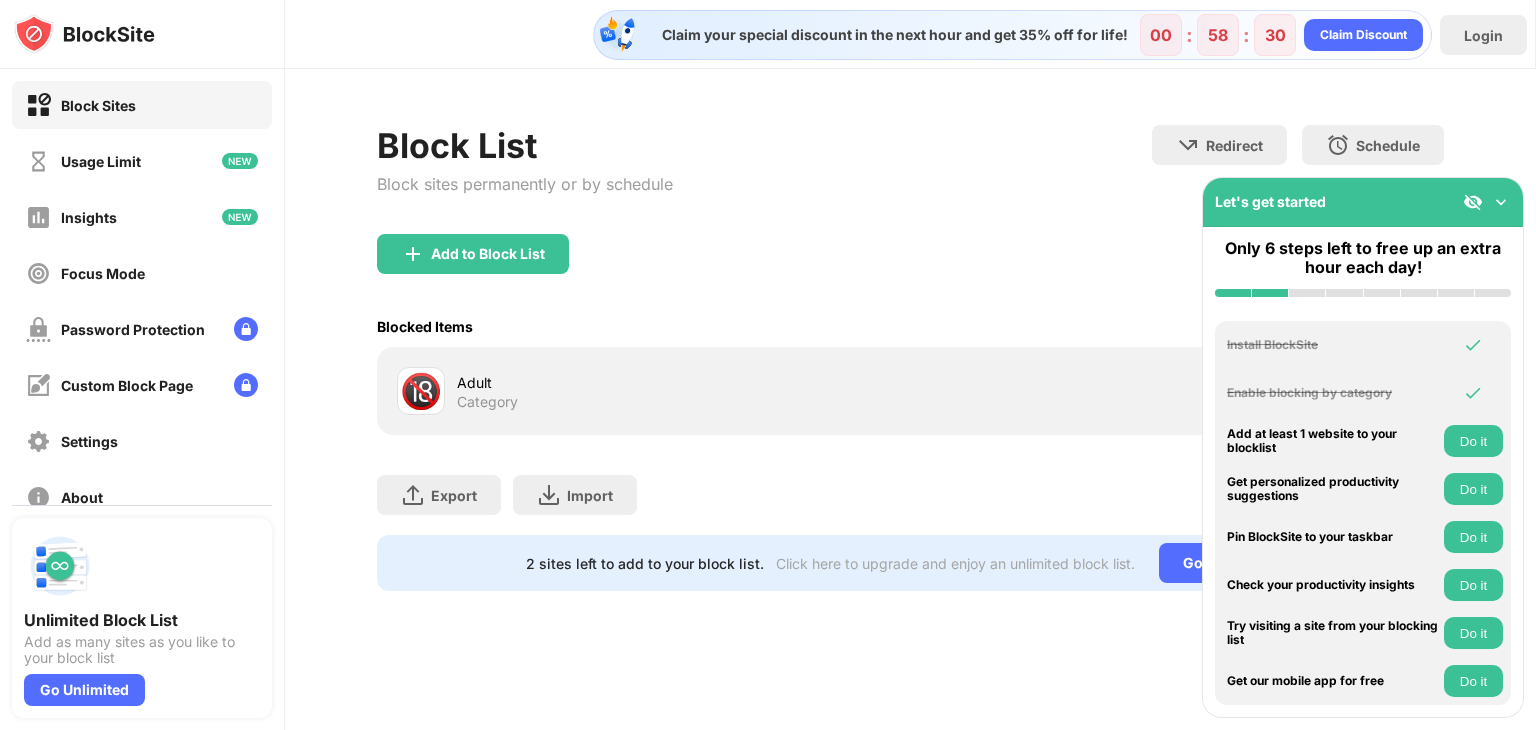 click at bounding box center [1501, 202] 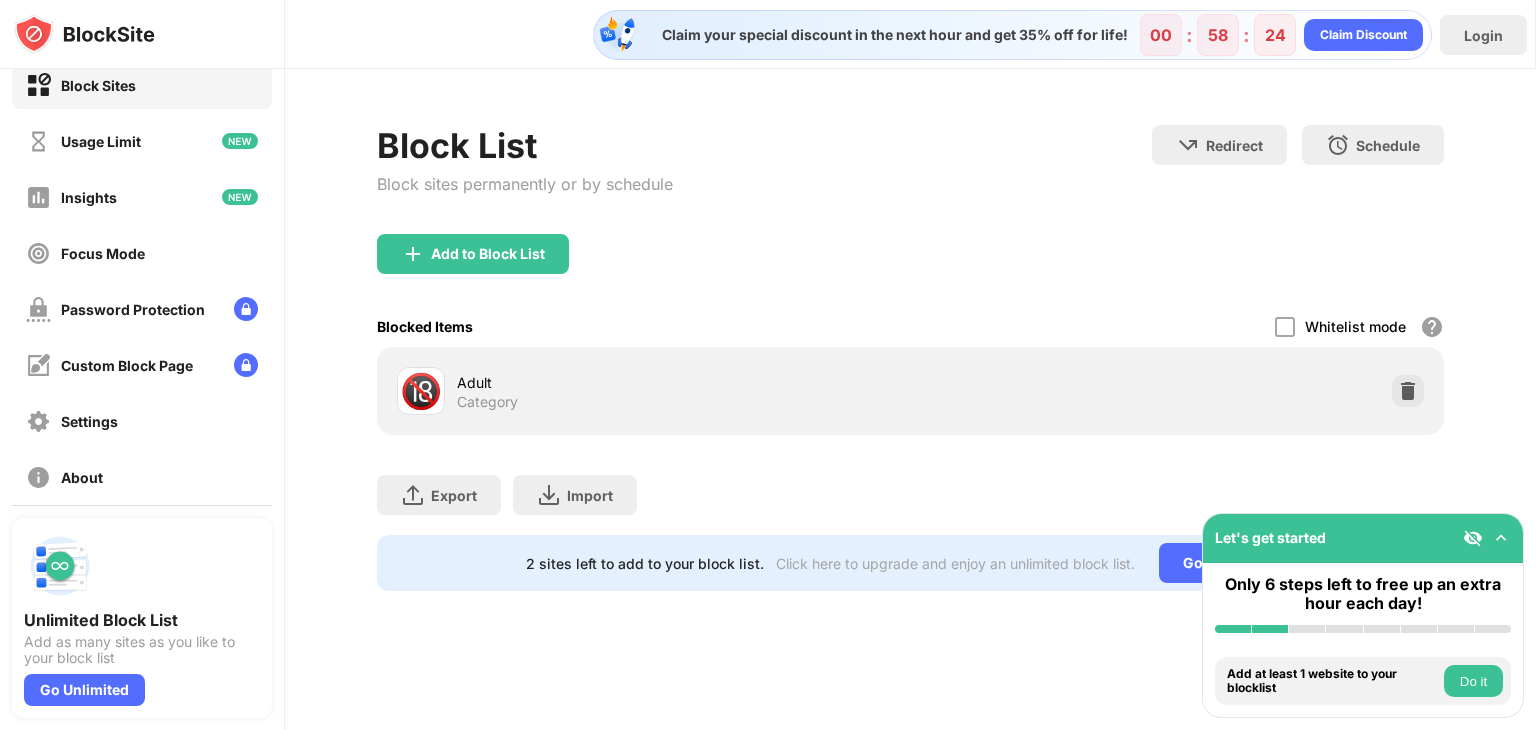 scroll, scrollTop: 40, scrollLeft: 0, axis: vertical 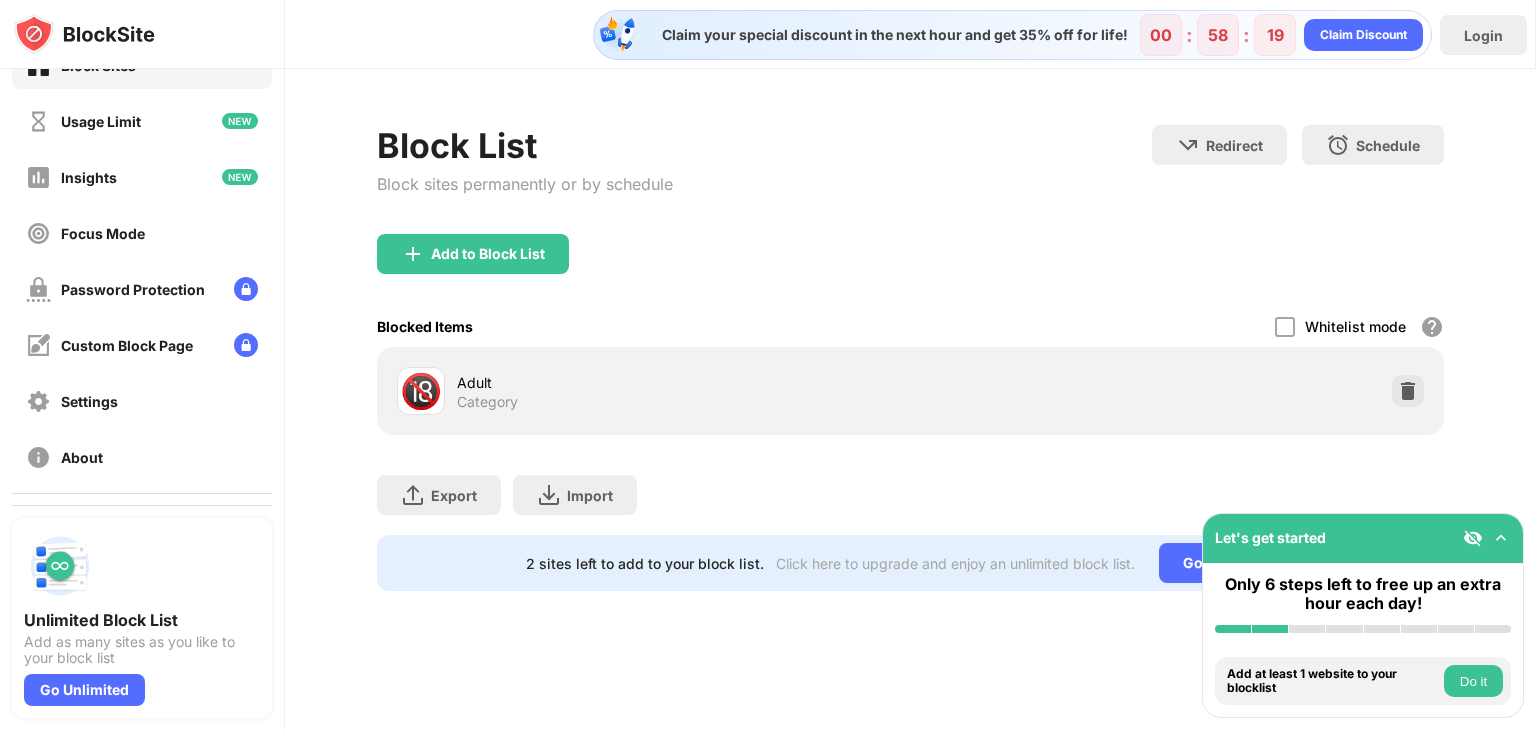 click on "Adult" at bounding box center [683, 382] 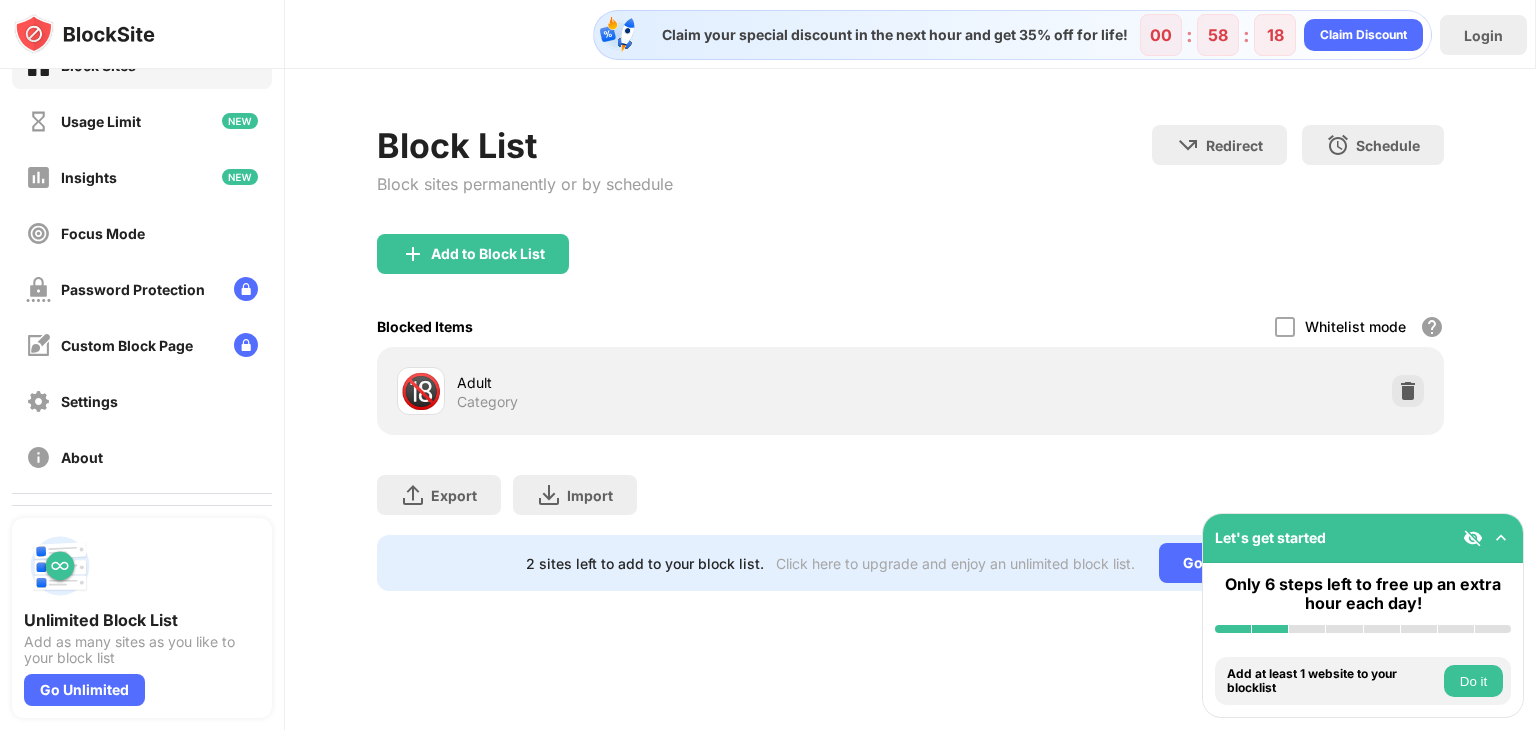click on "🔞" at bounding box center (421, 391) 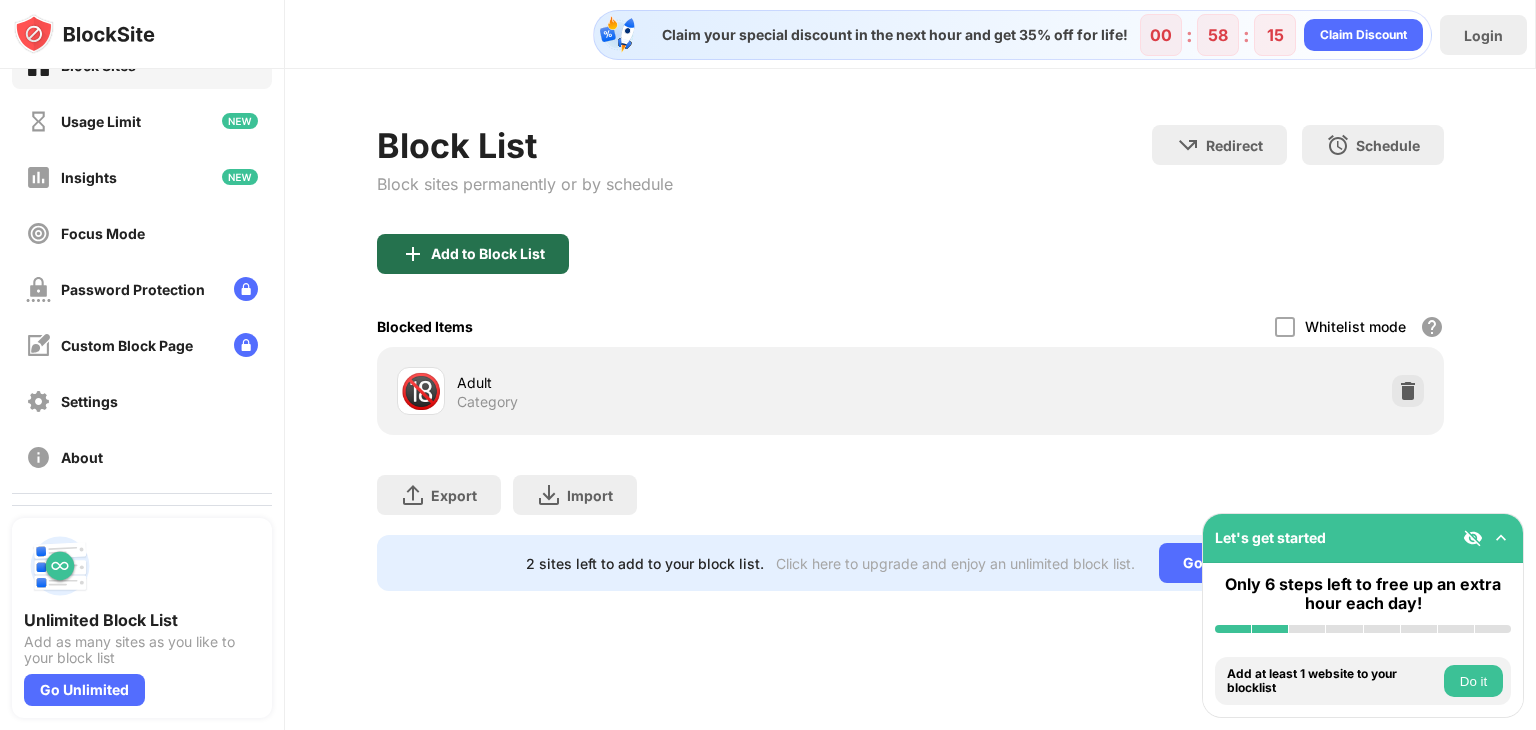 click on "Add to Block List" at bounding box center [473, 254] 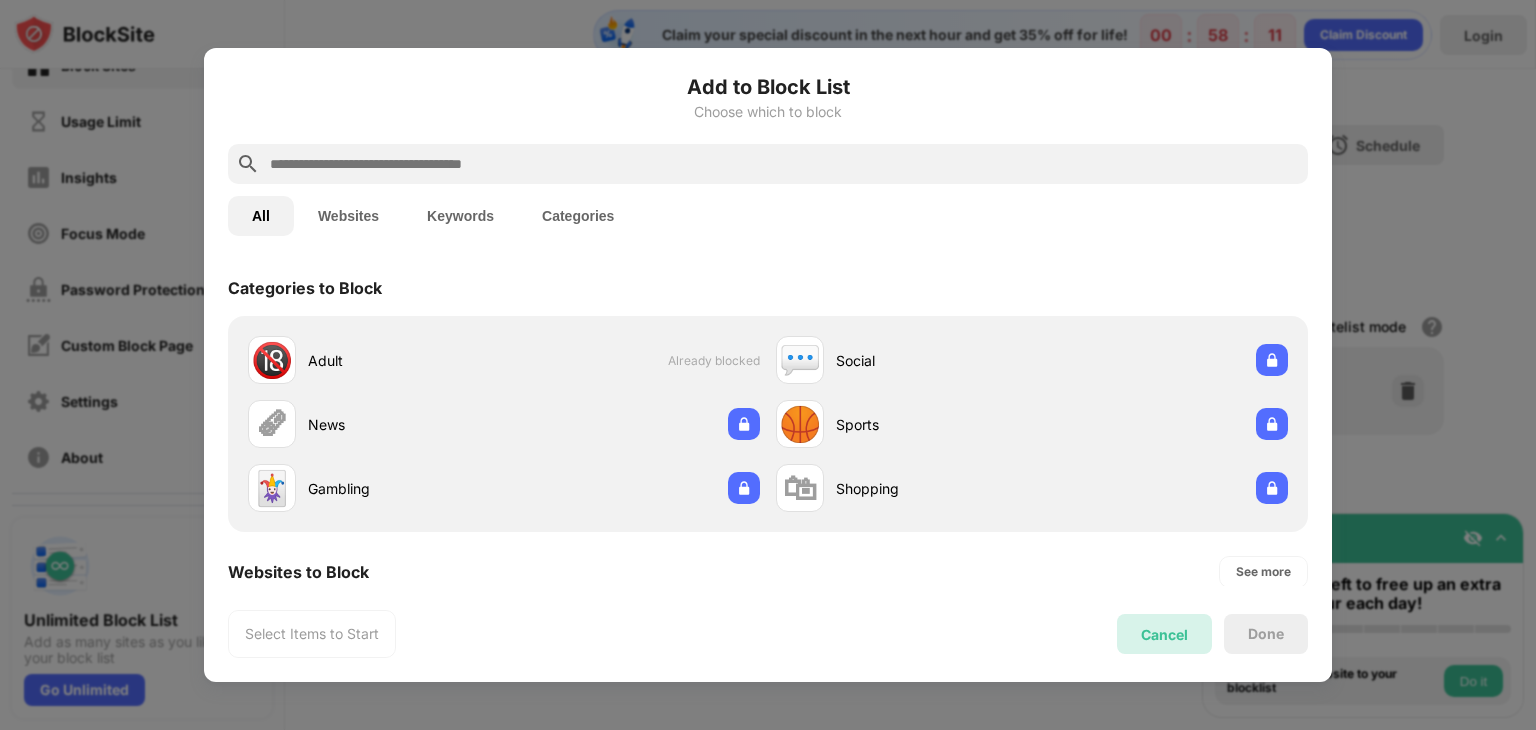 click on "Cancel" at bounding box center (1164, 634) 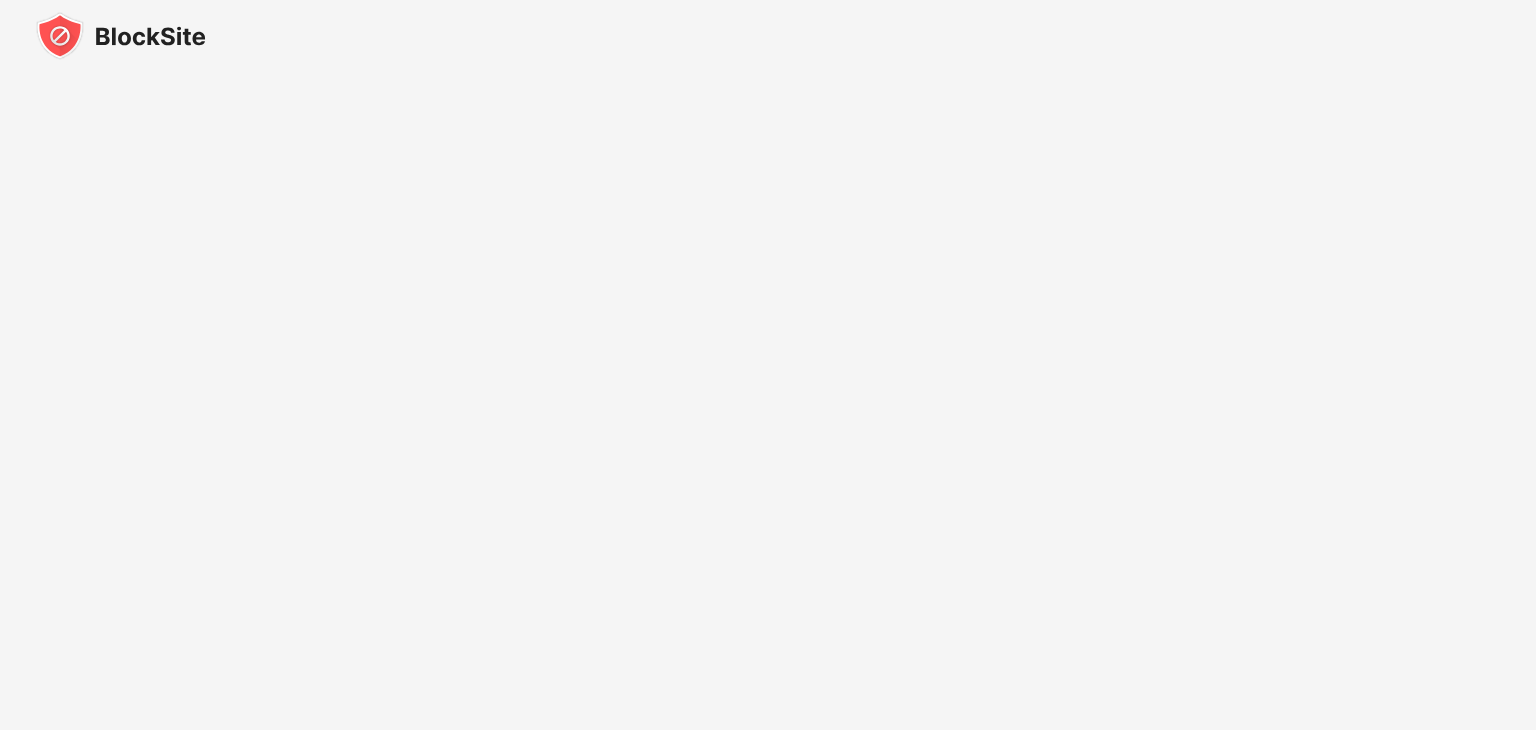 scroll, scrollTop: 0, scrollLeft: 0, axis: both 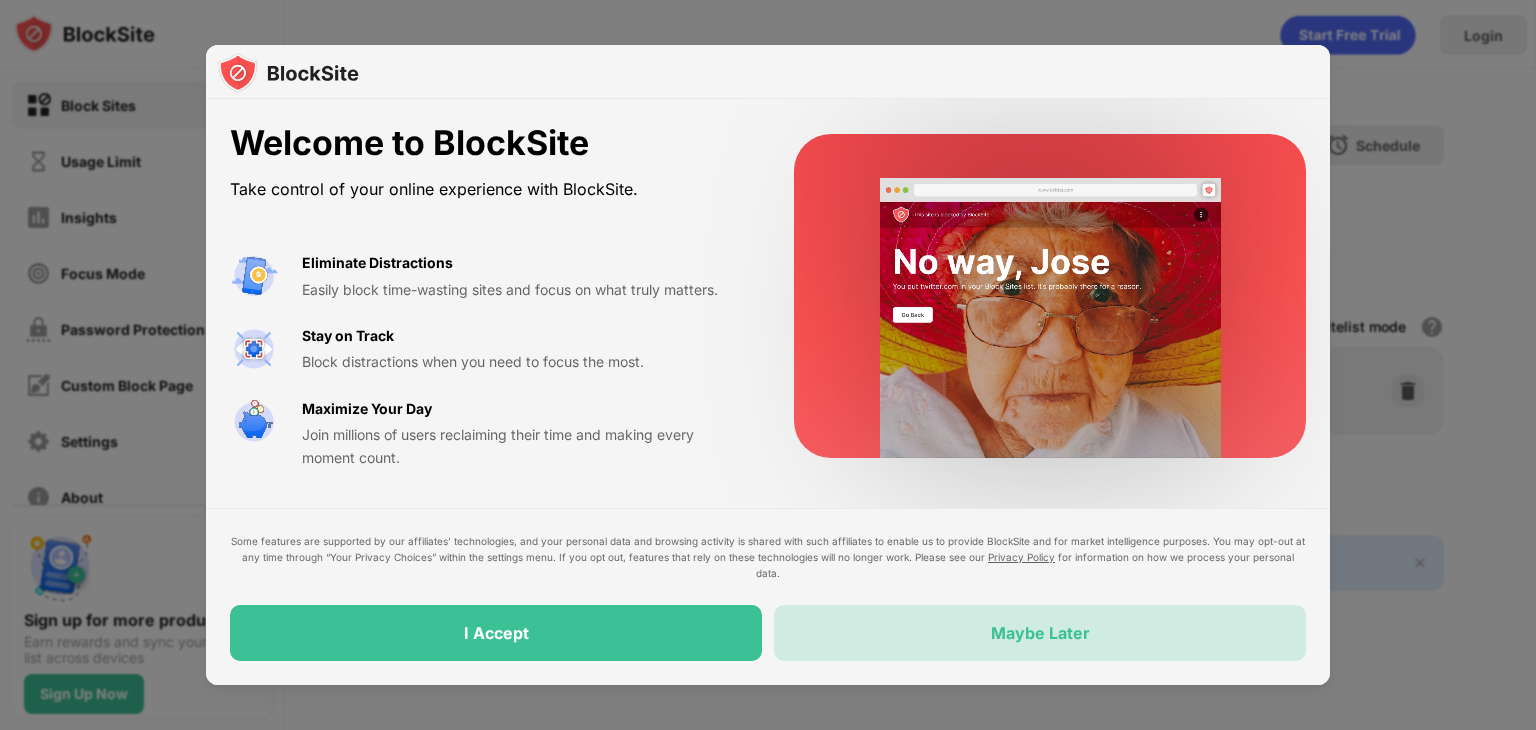 click on "Maybe Later" at bounding box center (1040, 633) 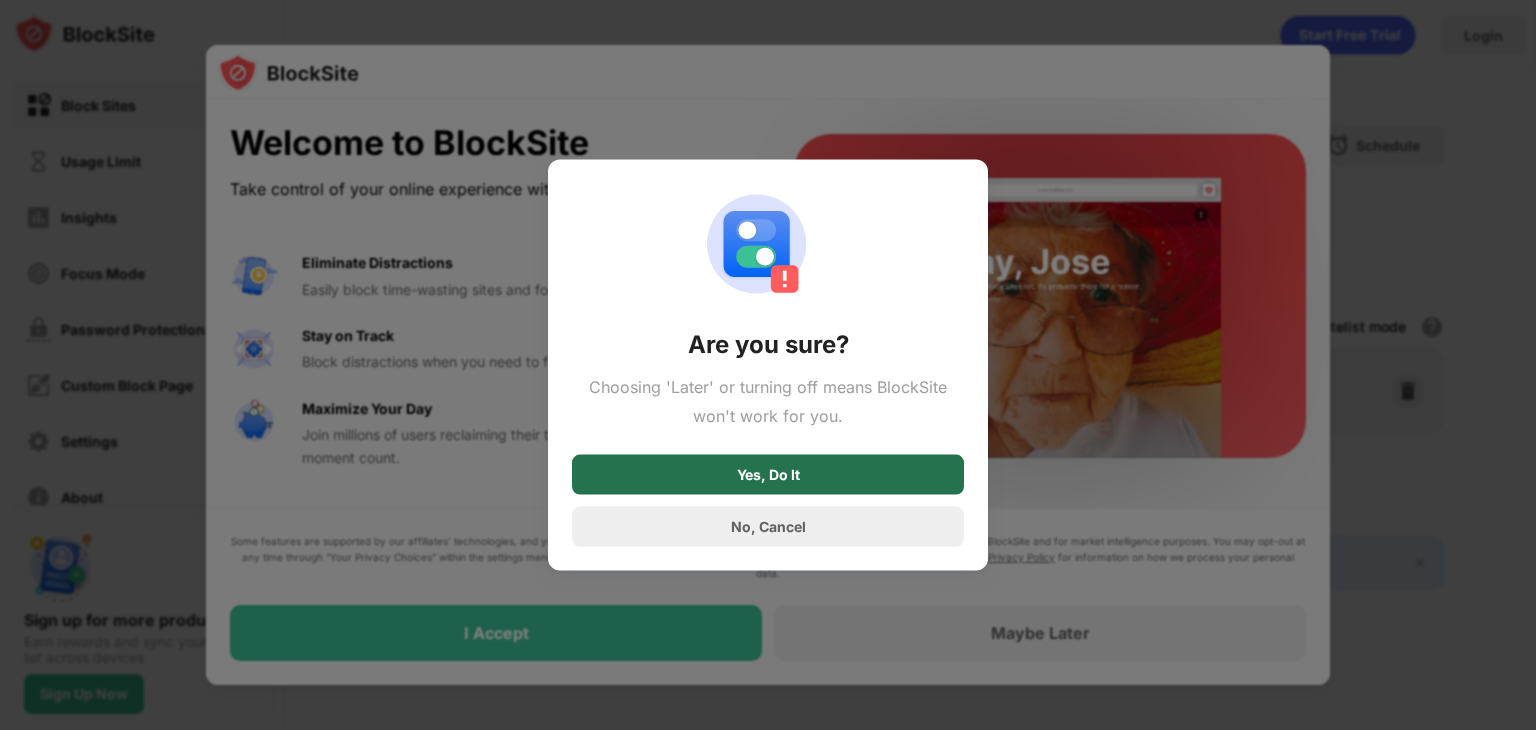 click on "Yes, Do It" at bounding box center [768, 474] 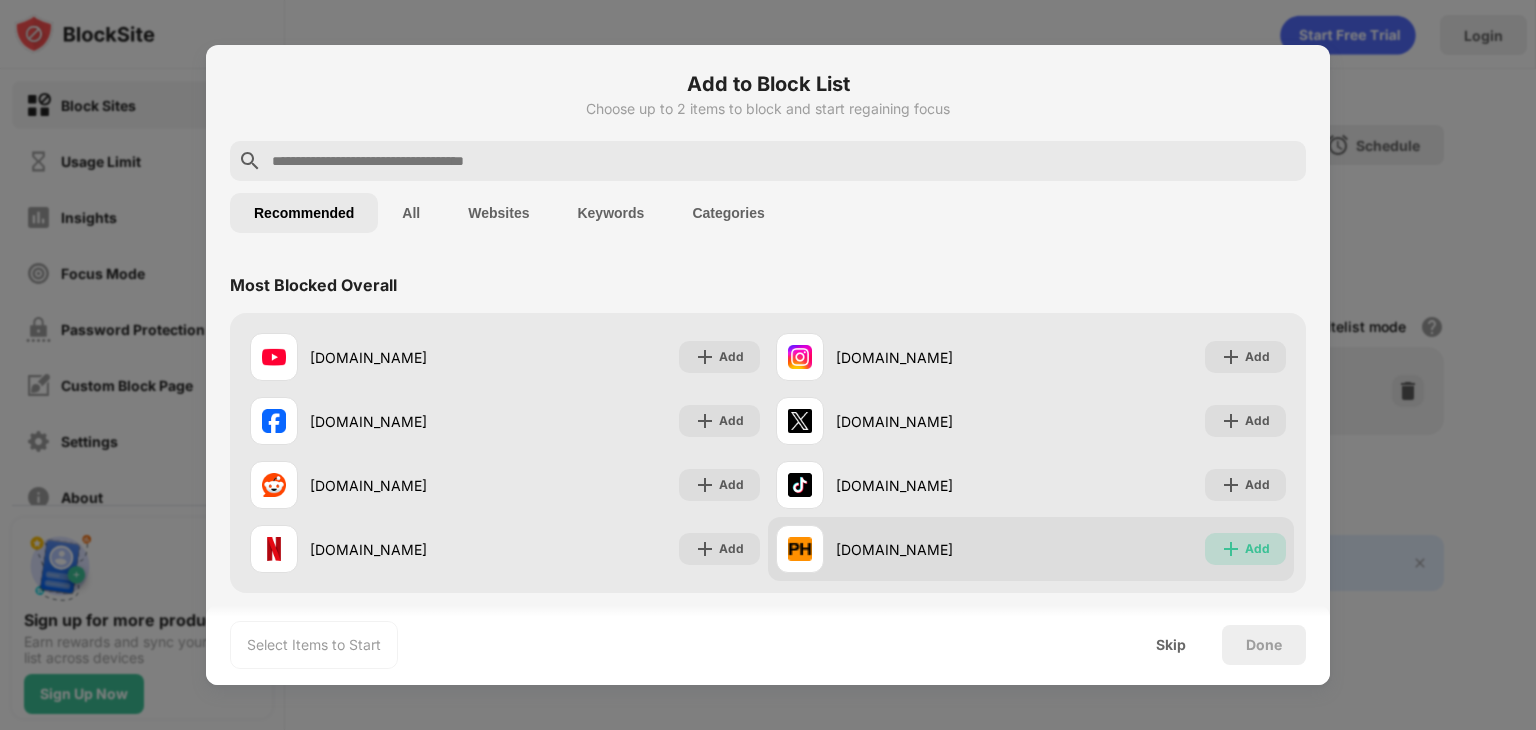 click on "Add" at bounding box center [1257, 549] 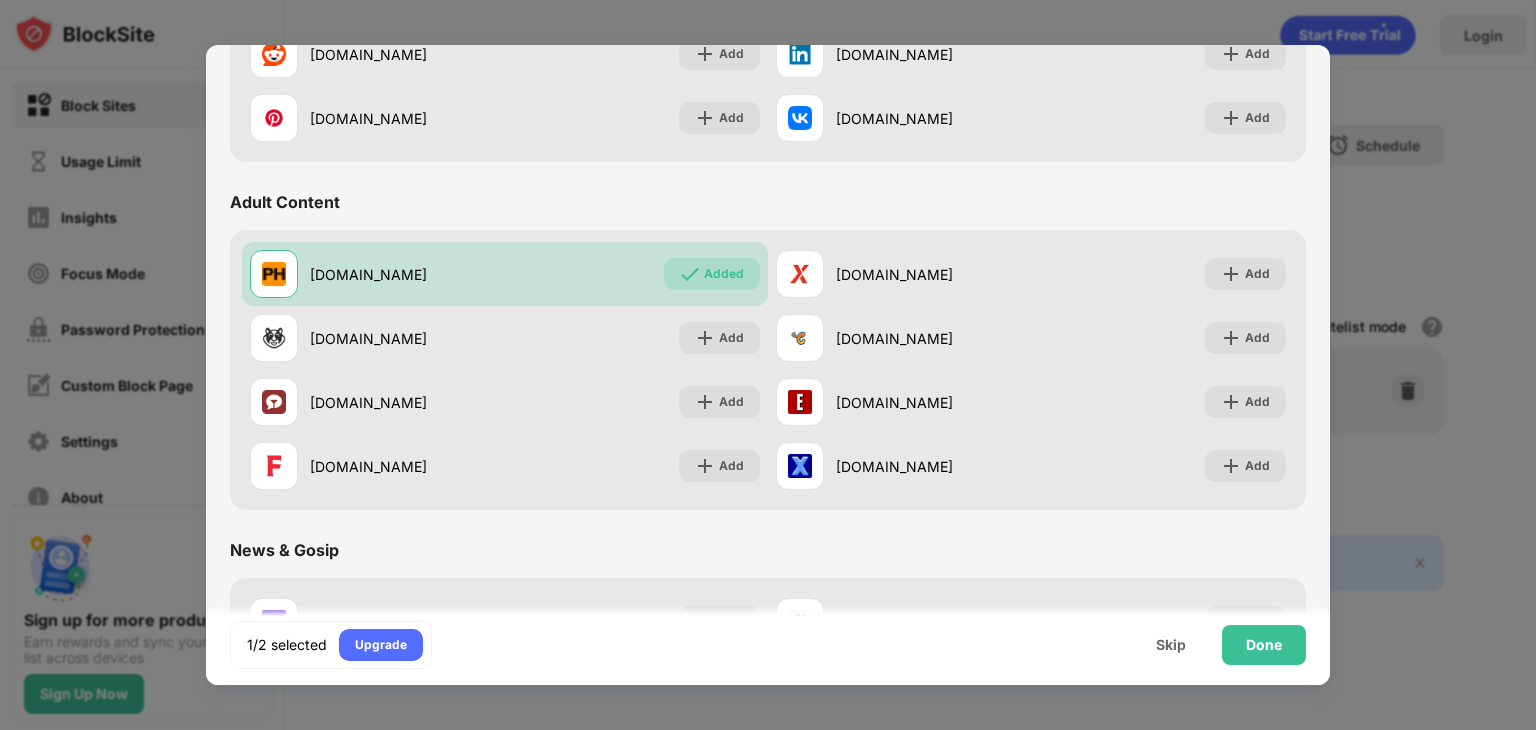scroll, scrollTop: 783, scrollLeft: 0, axis: vertical 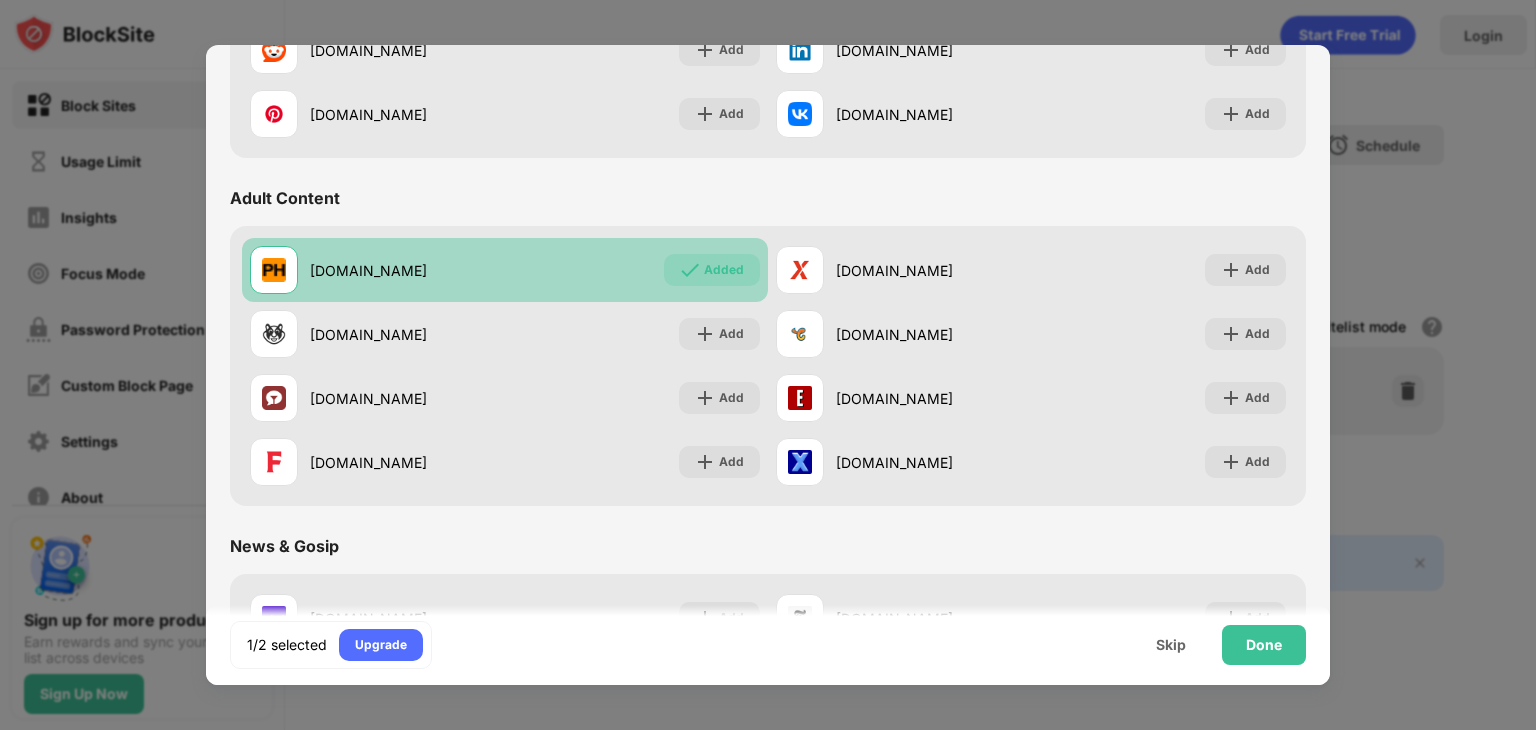 click on "Added" at bounding box center (712, 270) 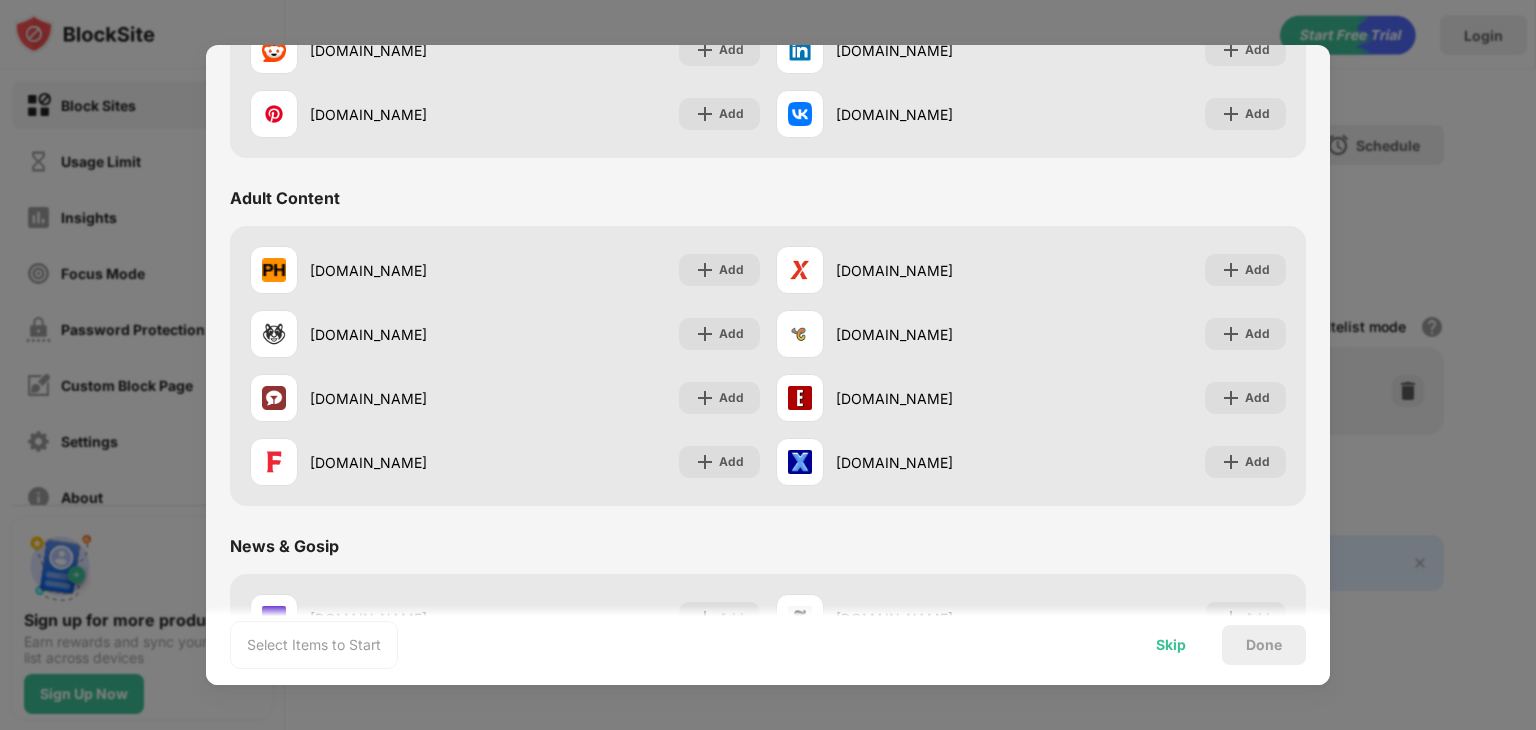 click on "Skip" at bounding box center [1171, 645] 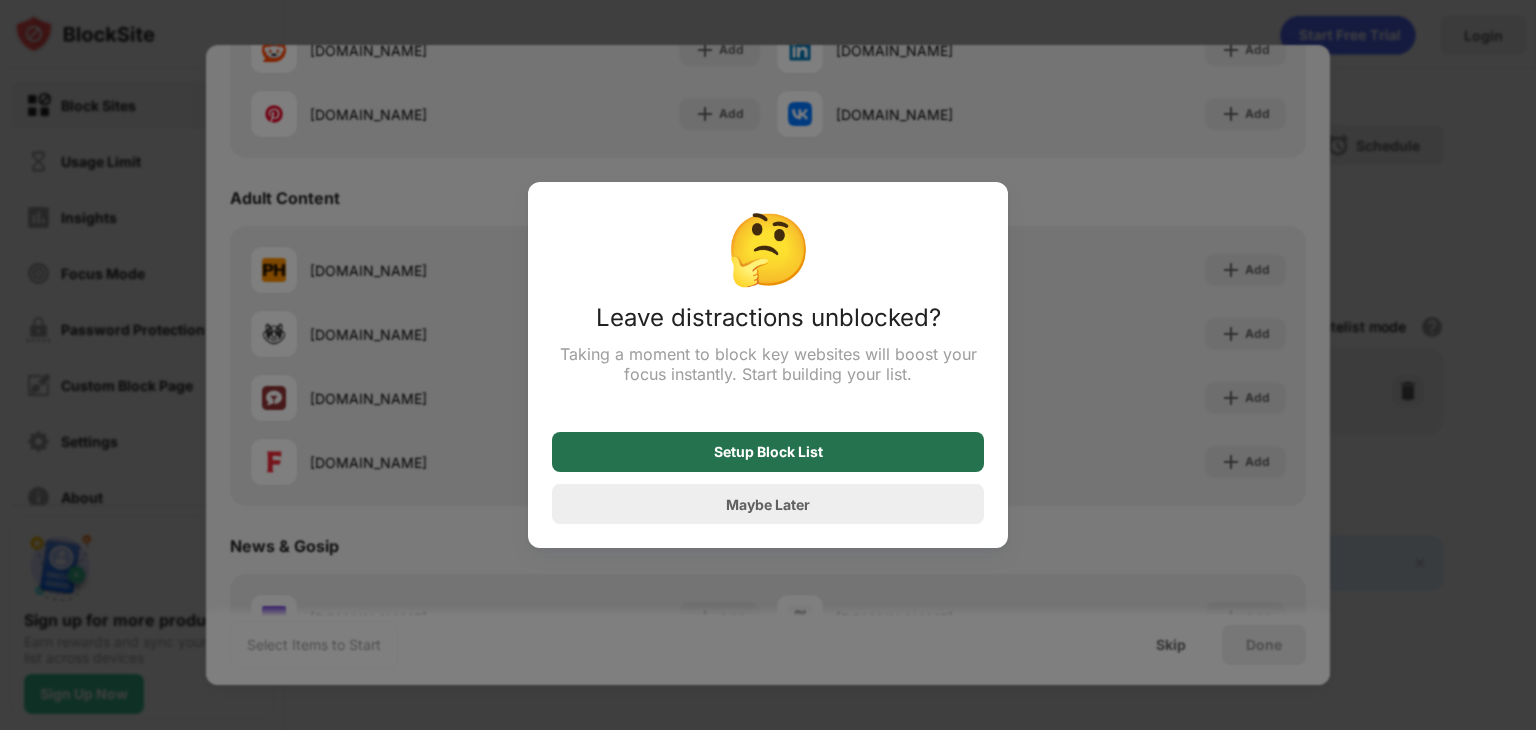 click on "Setup Block List" at bounding box center [768, 452] 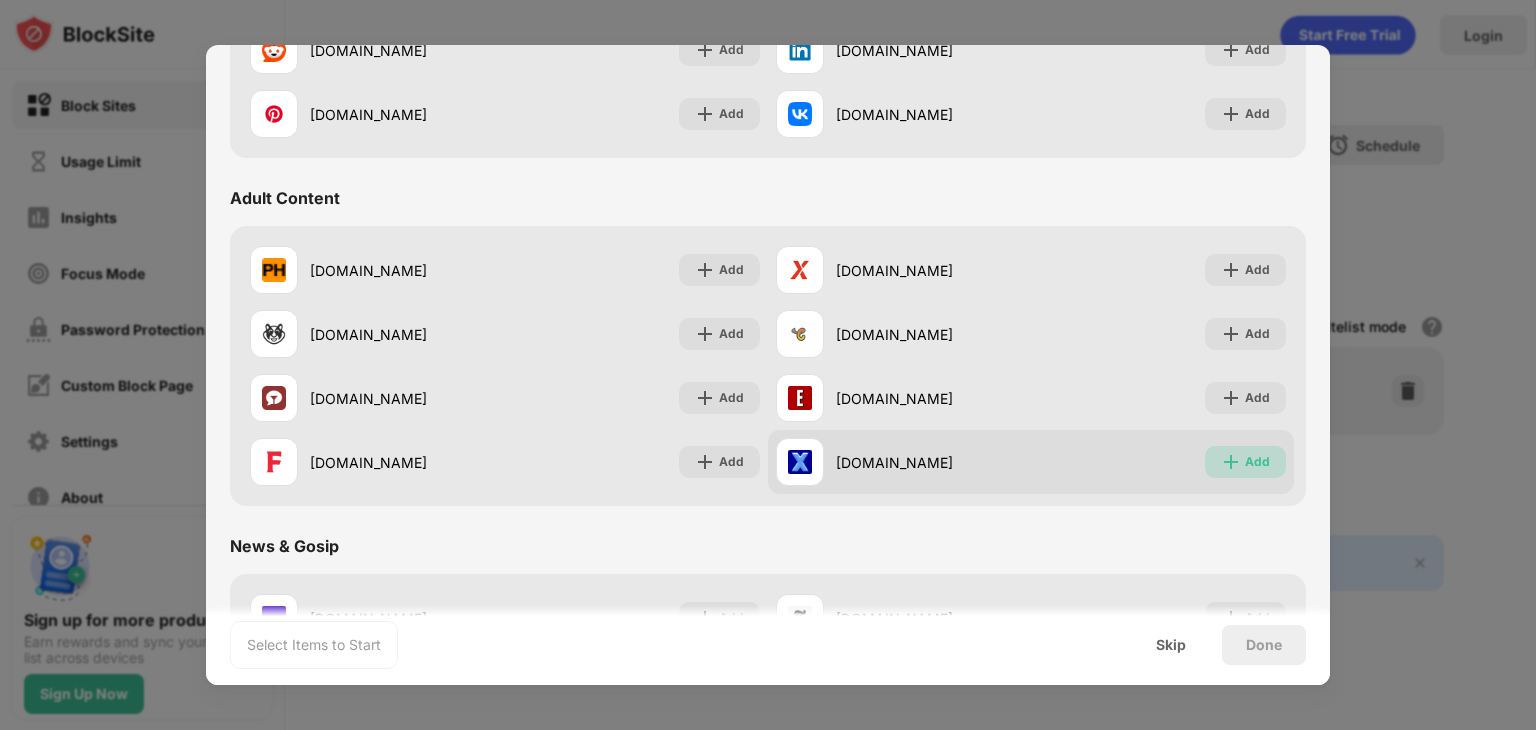 click on "Add" at bounding box center [1245, 462] 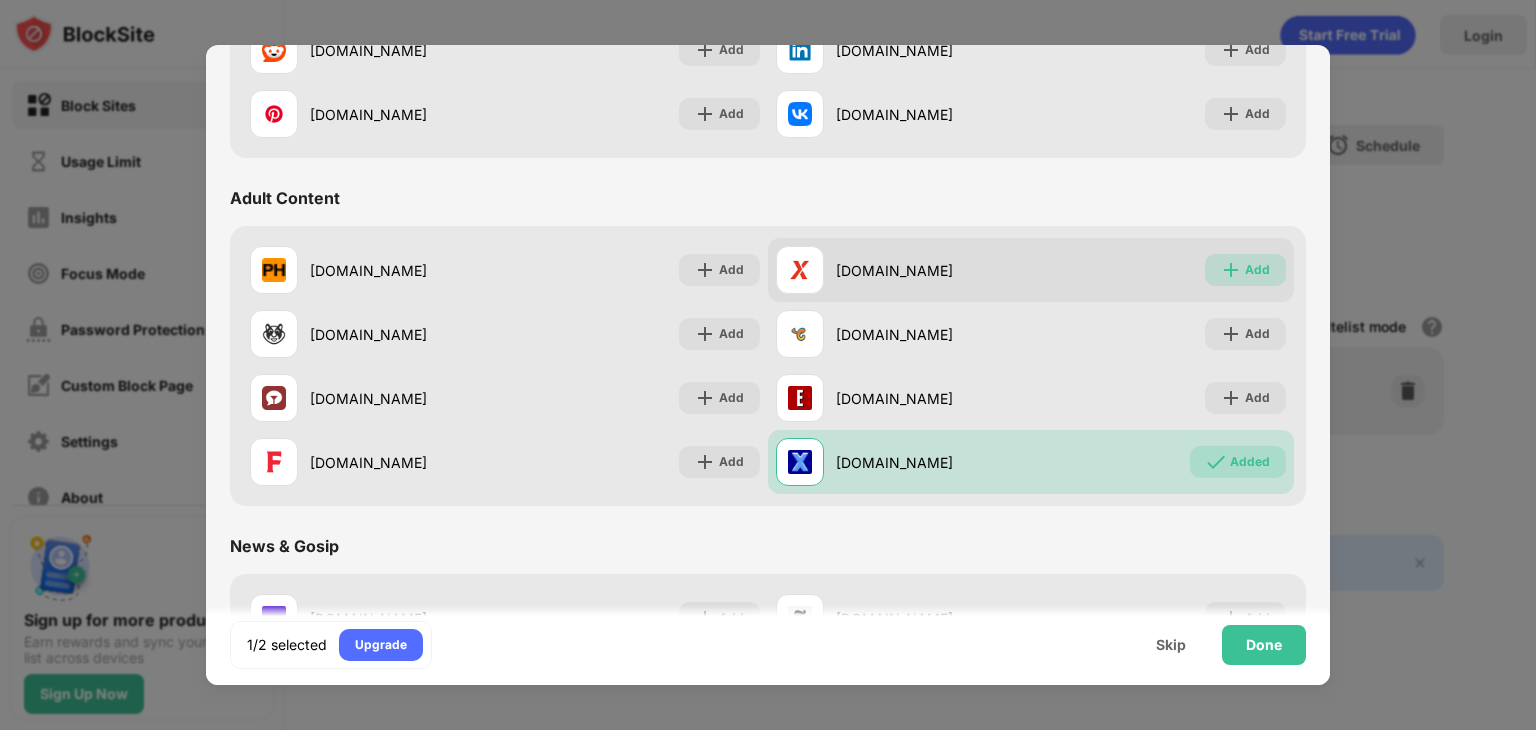 click on "Add" at bounding box center [1257, 270] 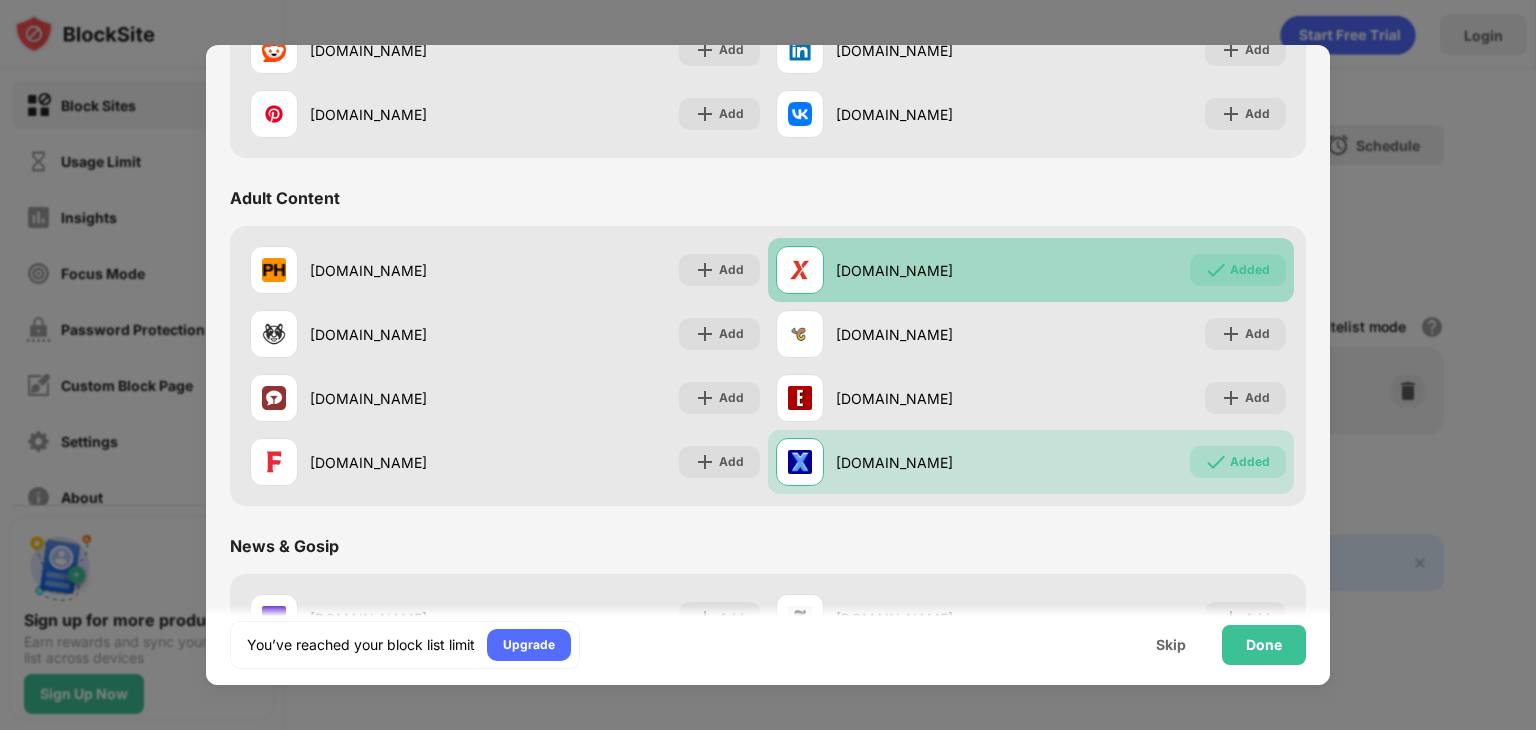 click on "Added" at bounding box center (1250, 270) 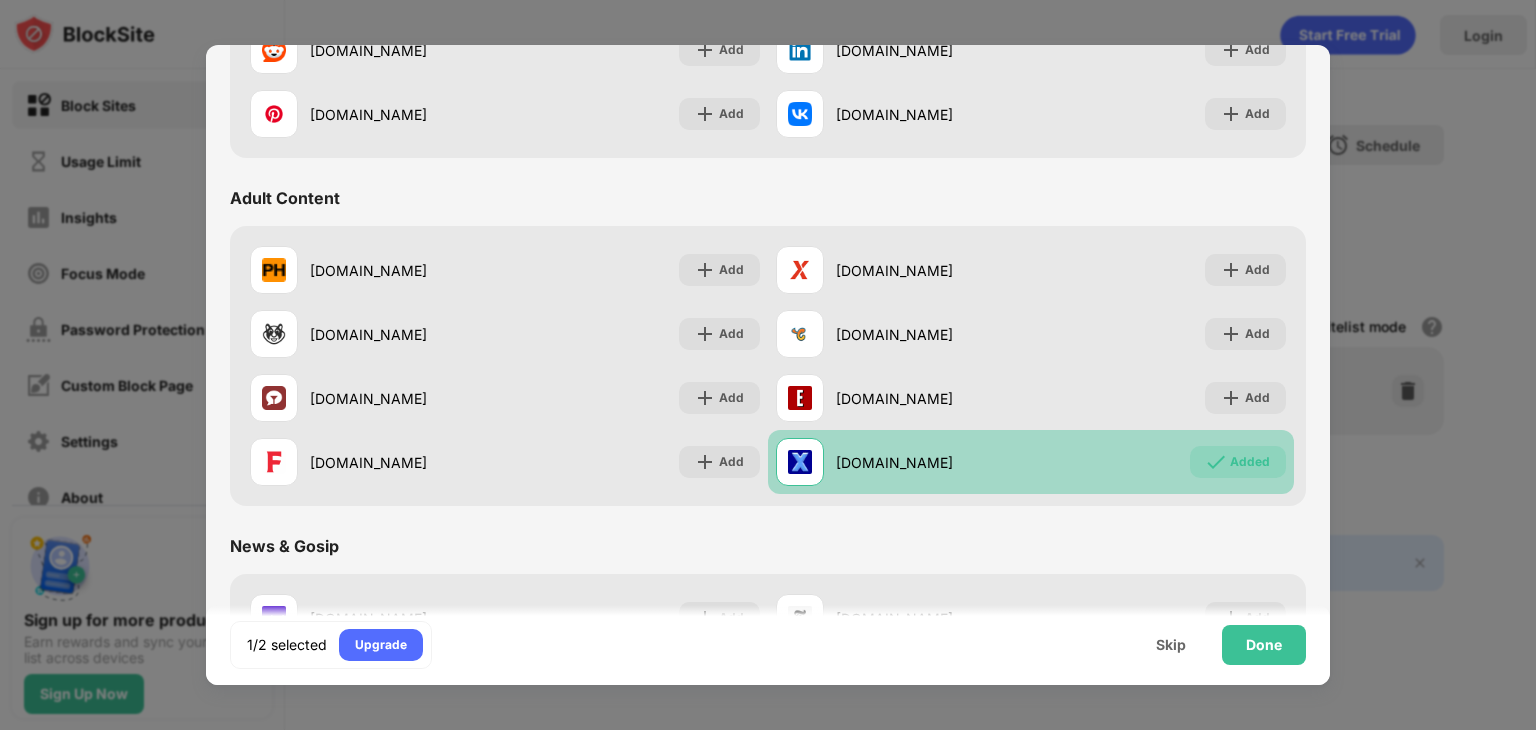 click at bounding box center (1216, 462) 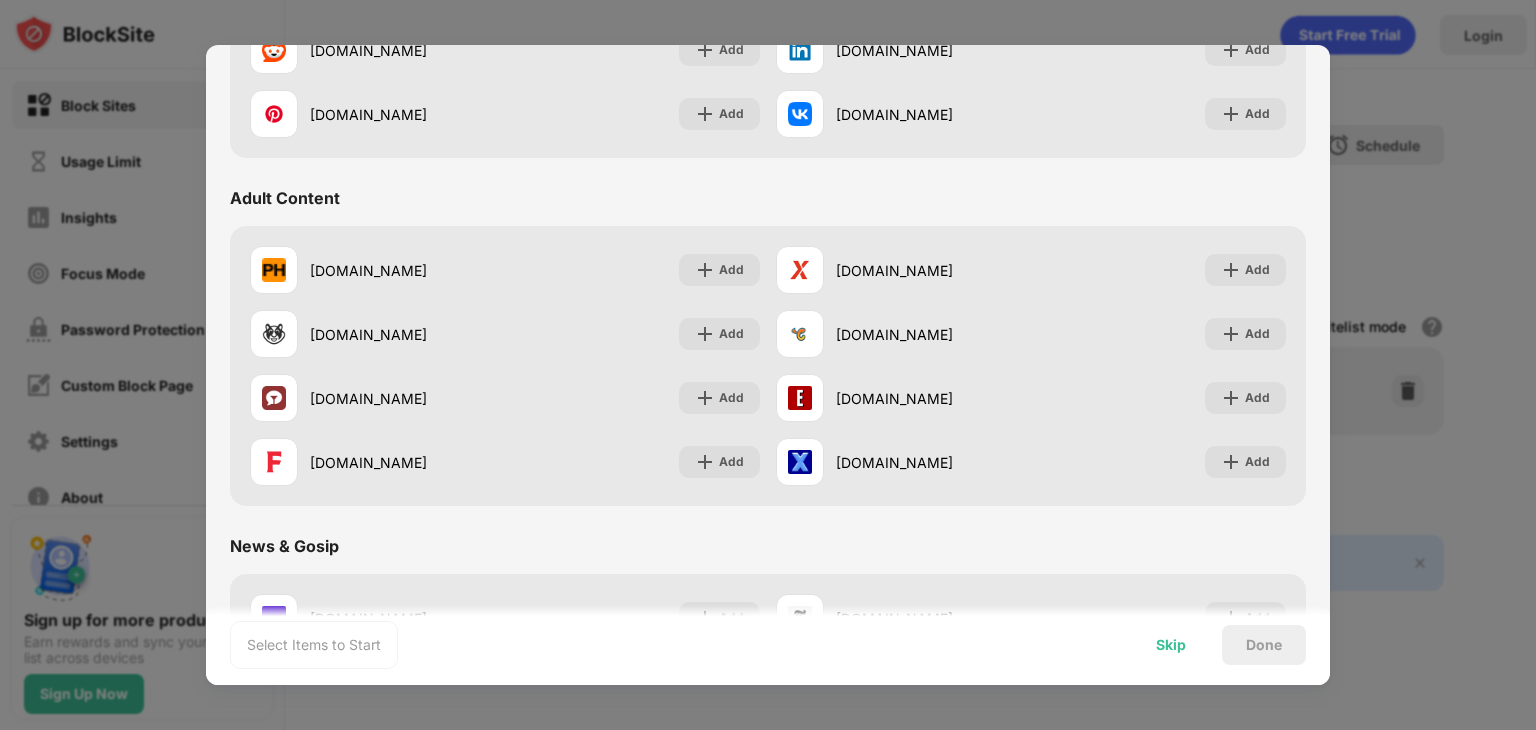 click on "Skip" at bounding box center [1171, 645] 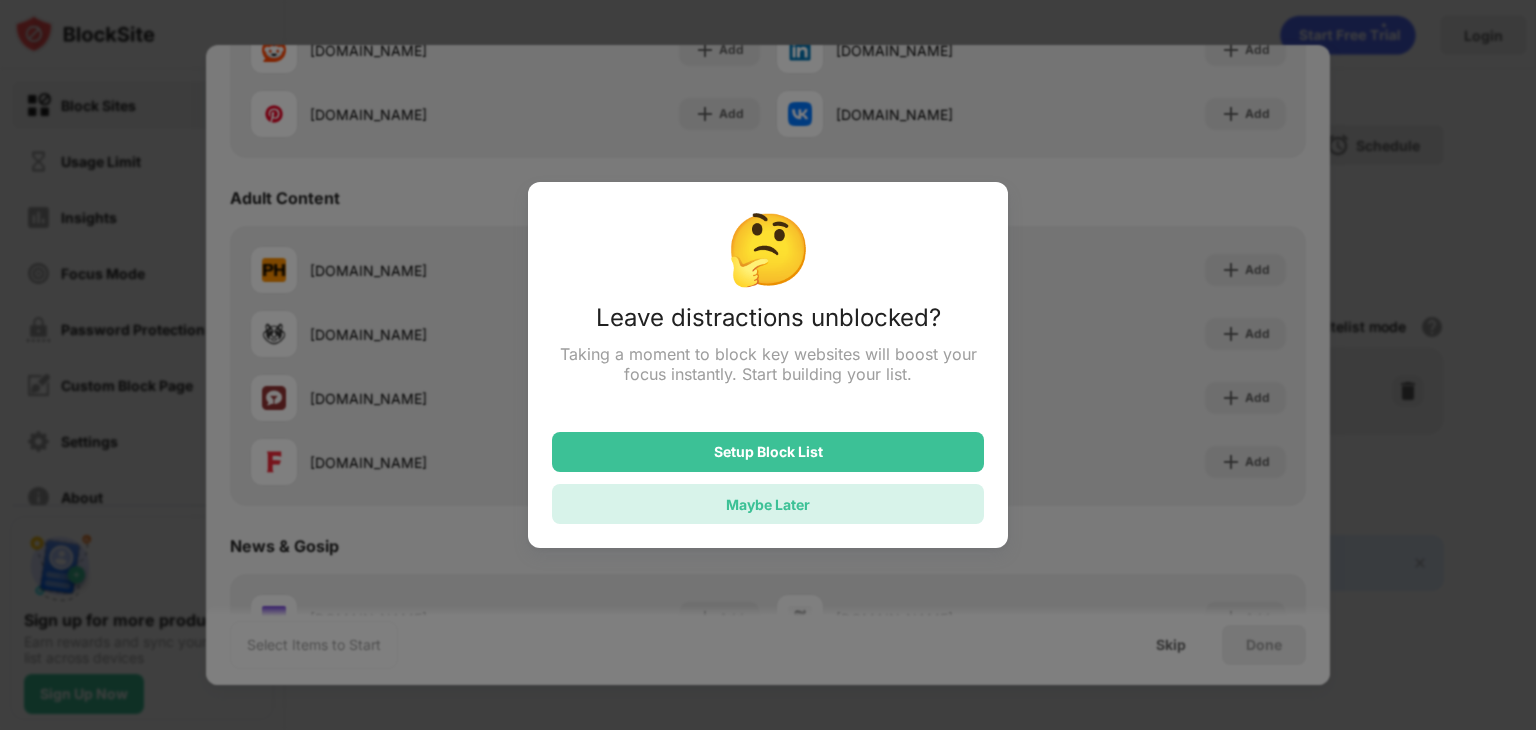 click on "Maybe Later" at bounding box center (768, 504) 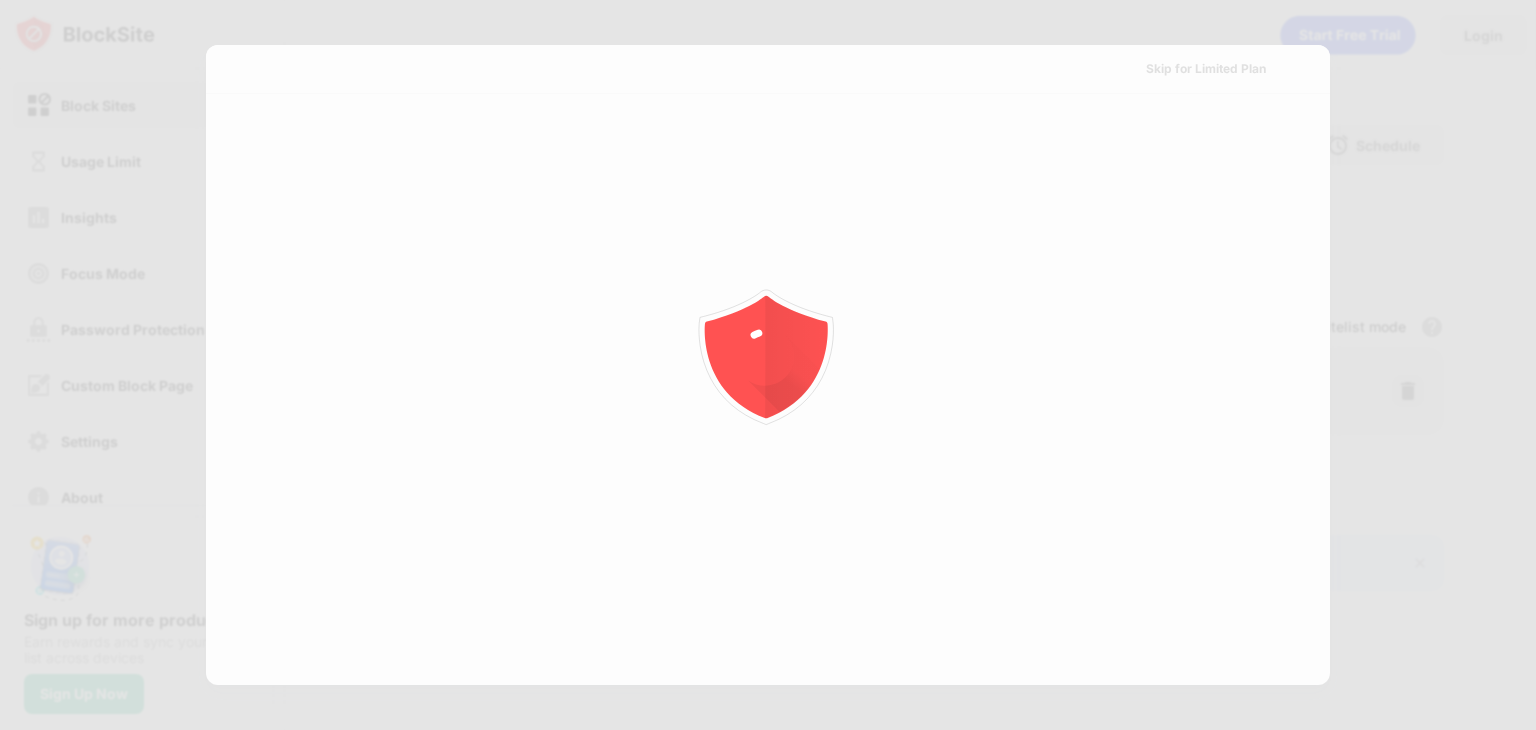 scroll, scrollTop: 0, scrollLeft: 0, axis: both 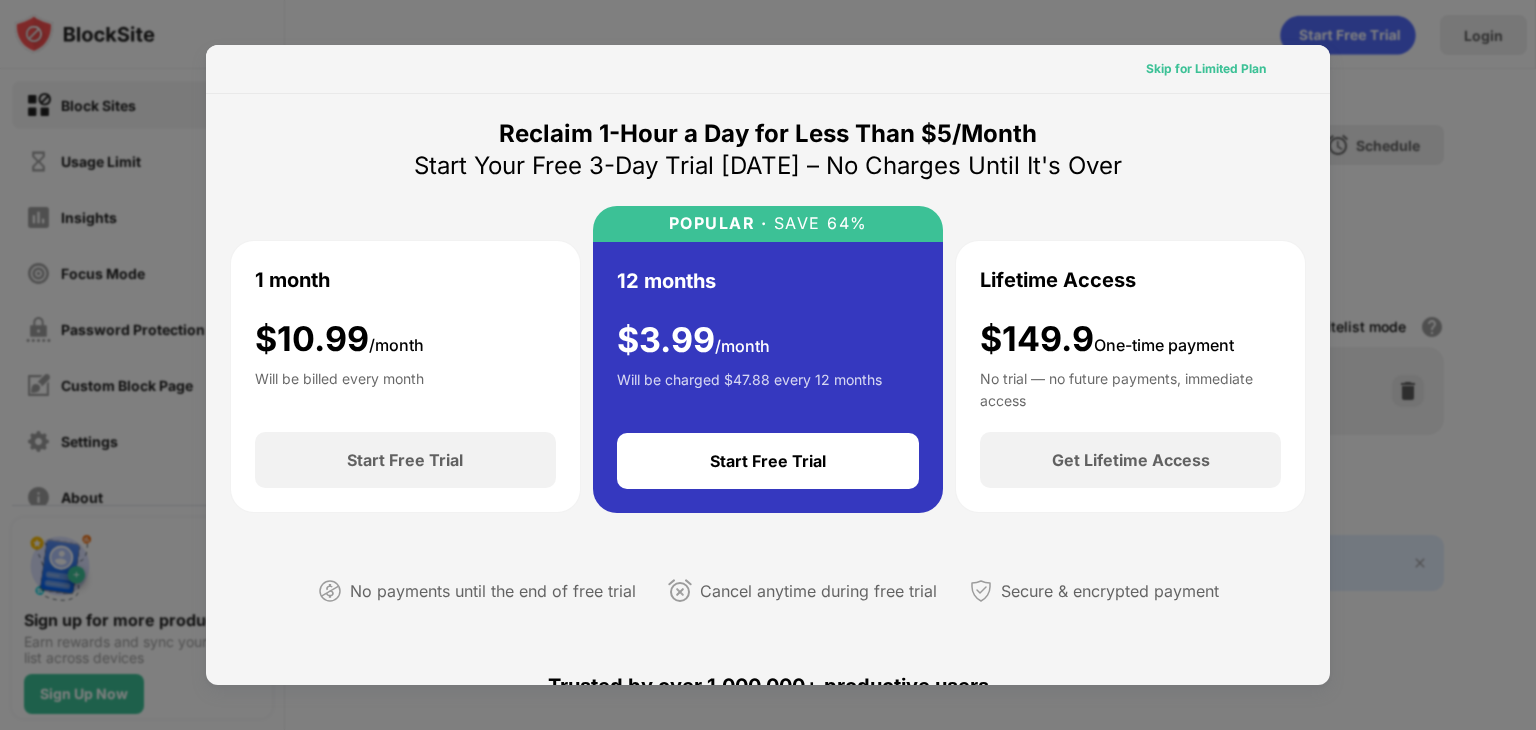 click on "Skip for Limited Plan" at bounding box center [1206, 69] 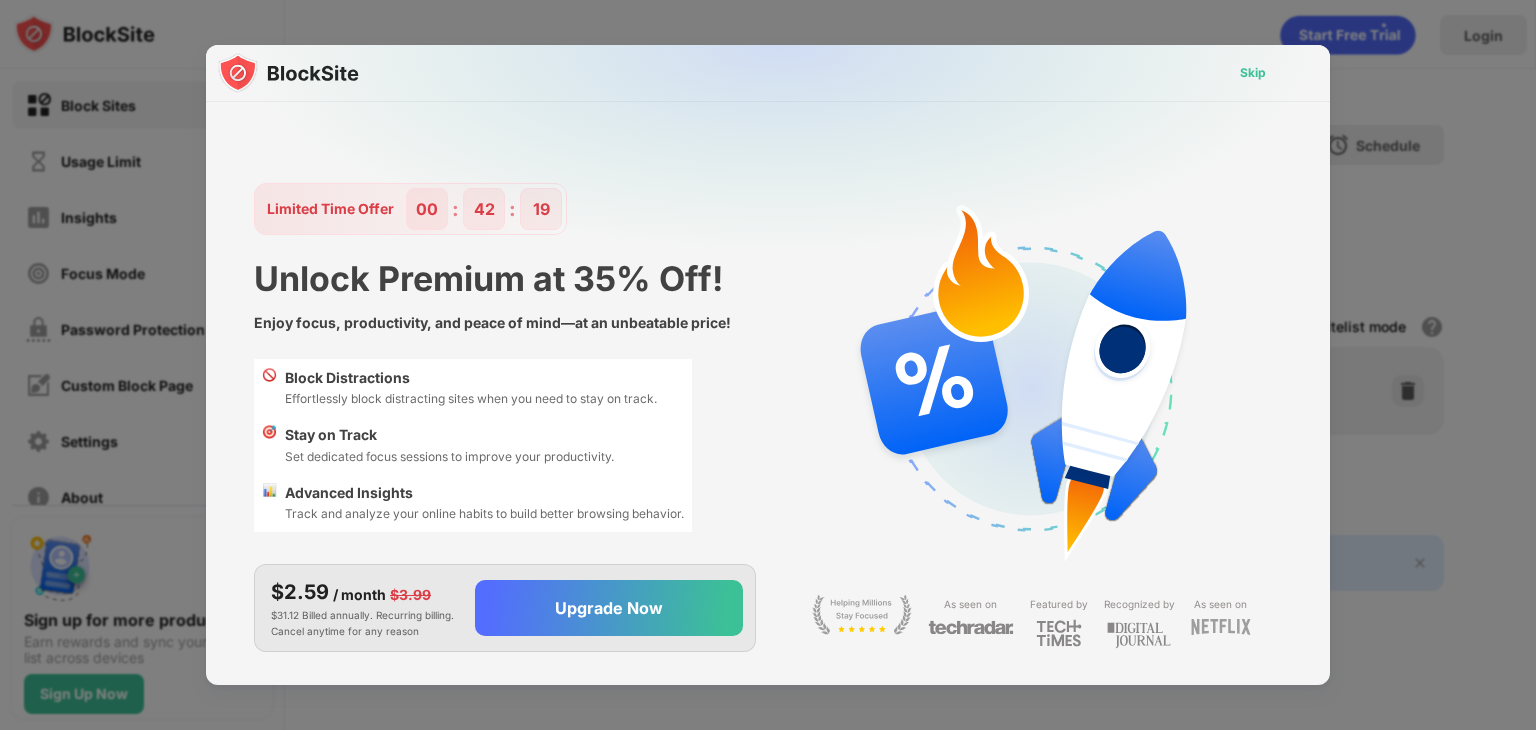 click on "Skip" at bounding box center (1253, 73) 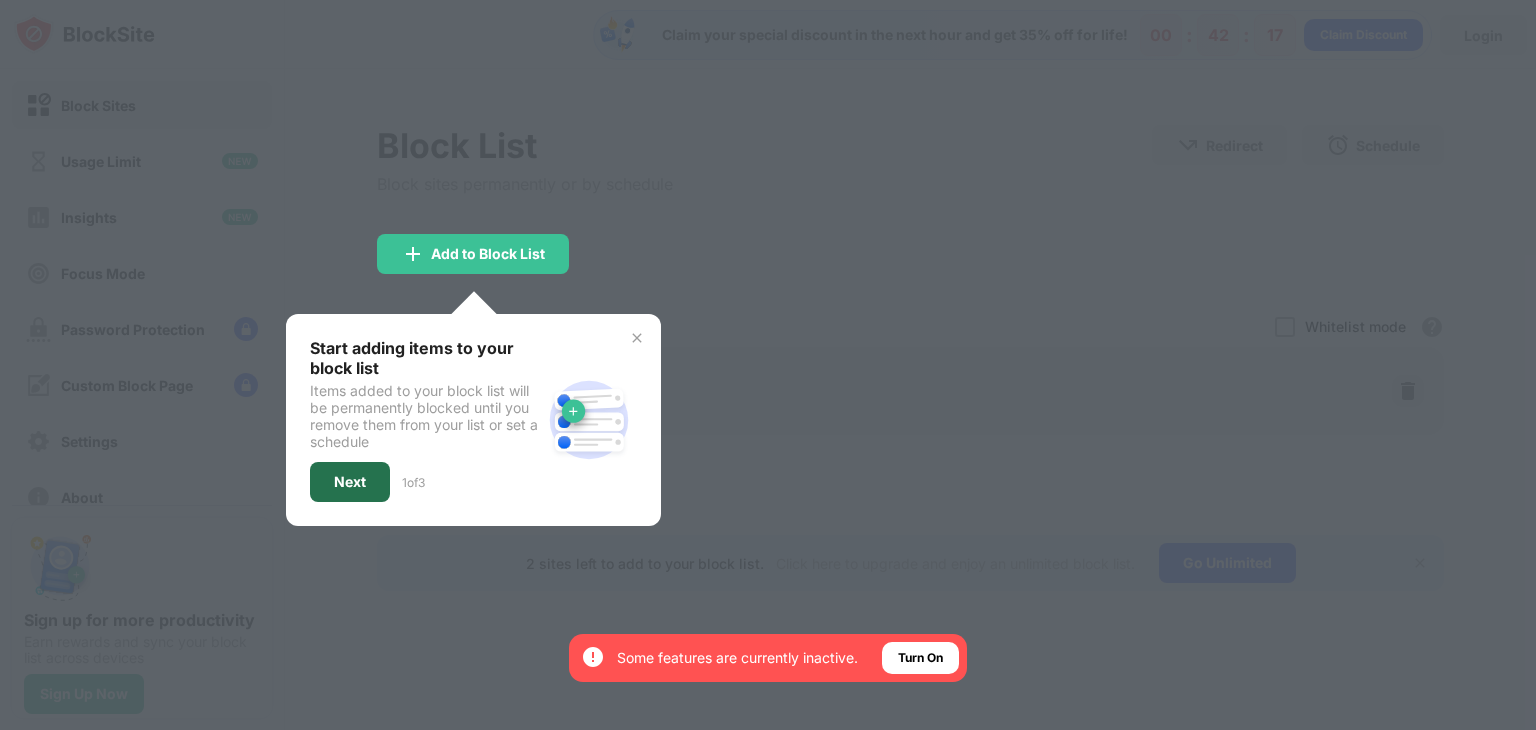 click on "Next" at bounding box center (350, 482) 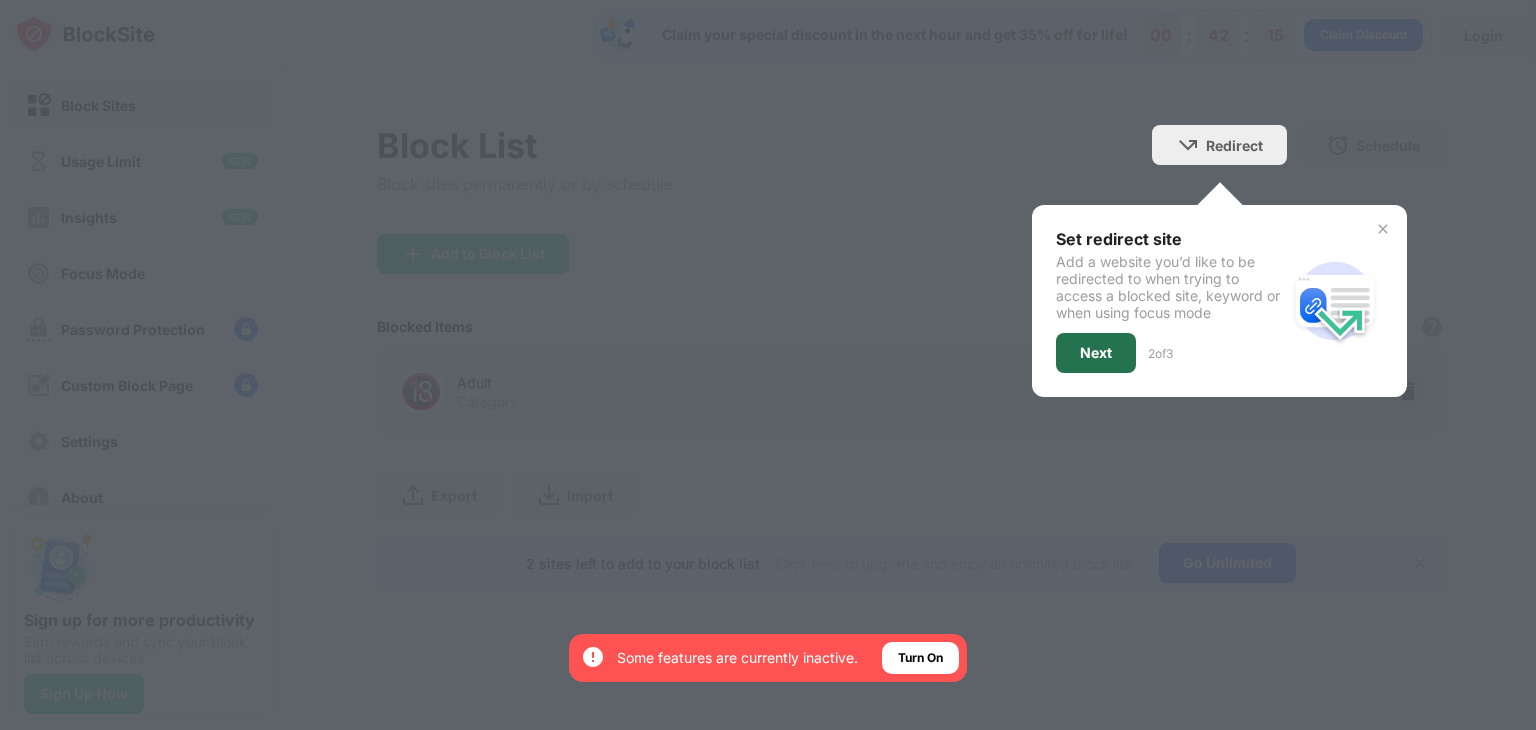click on "Next" at bounding box center (1096, 353) 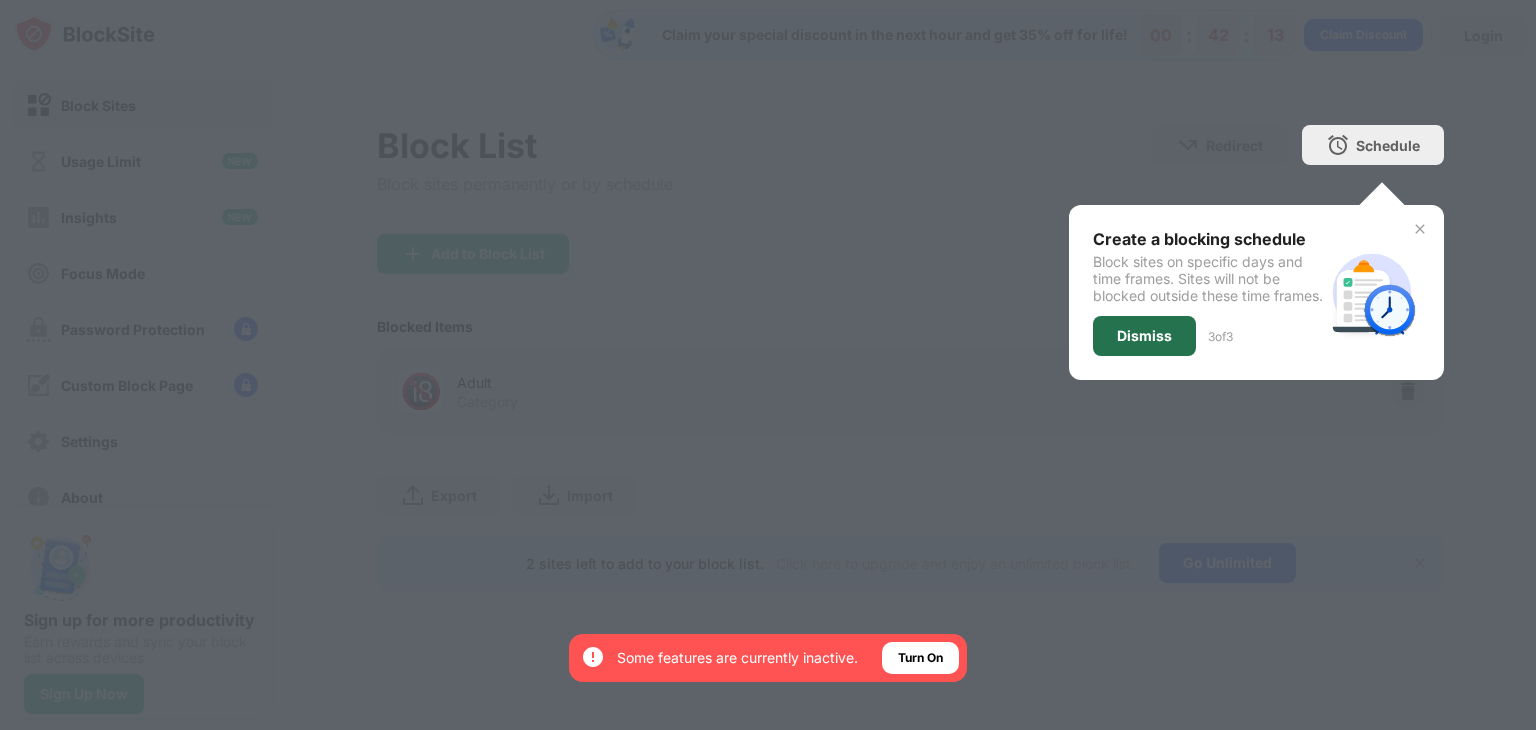 click on "Dismiss" at bounding box center [1144, 336] 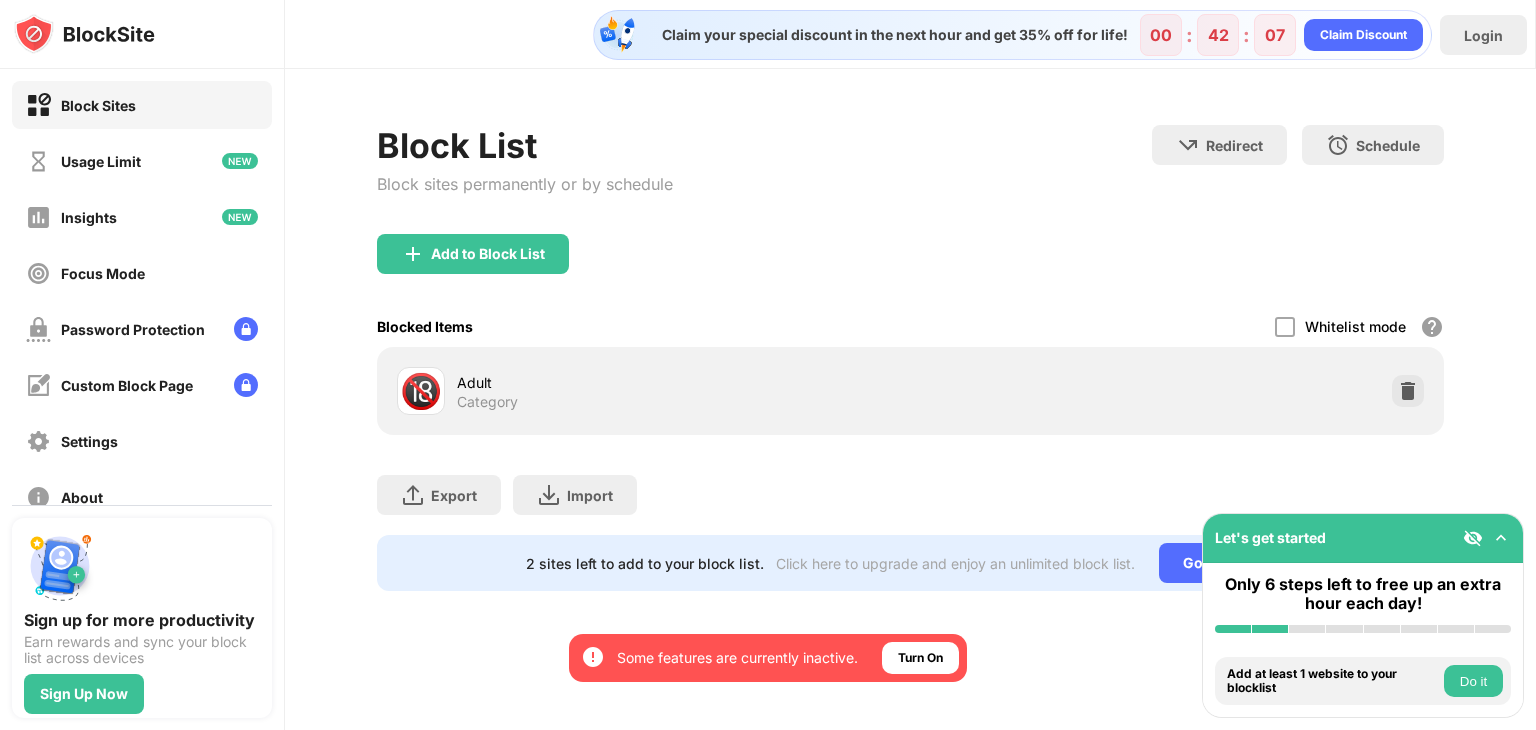 click on "Block Sites" at bounding box center (142, 105) 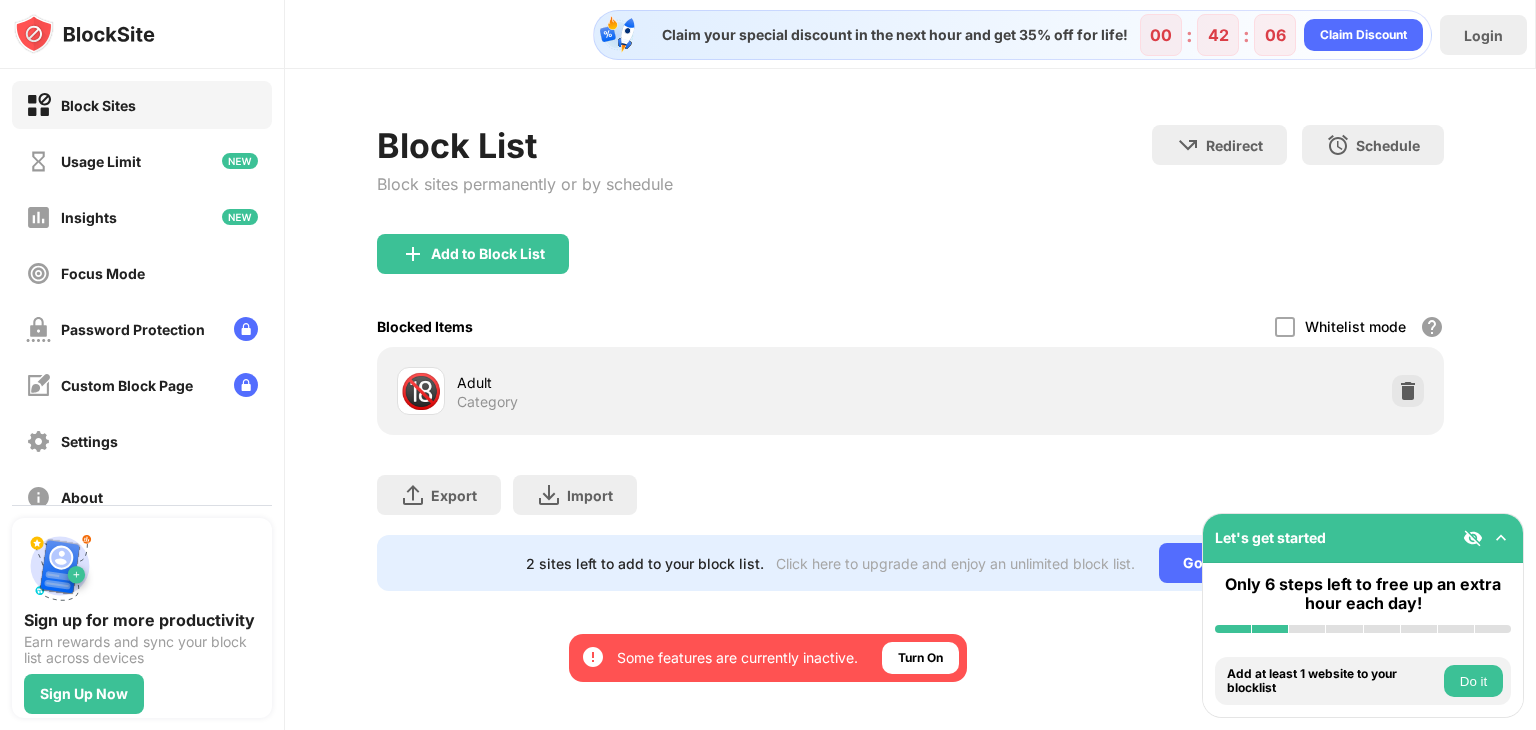 click on "Claim your special discount in the next hour and get 35% off for life!" at bounding box center (889, 35) 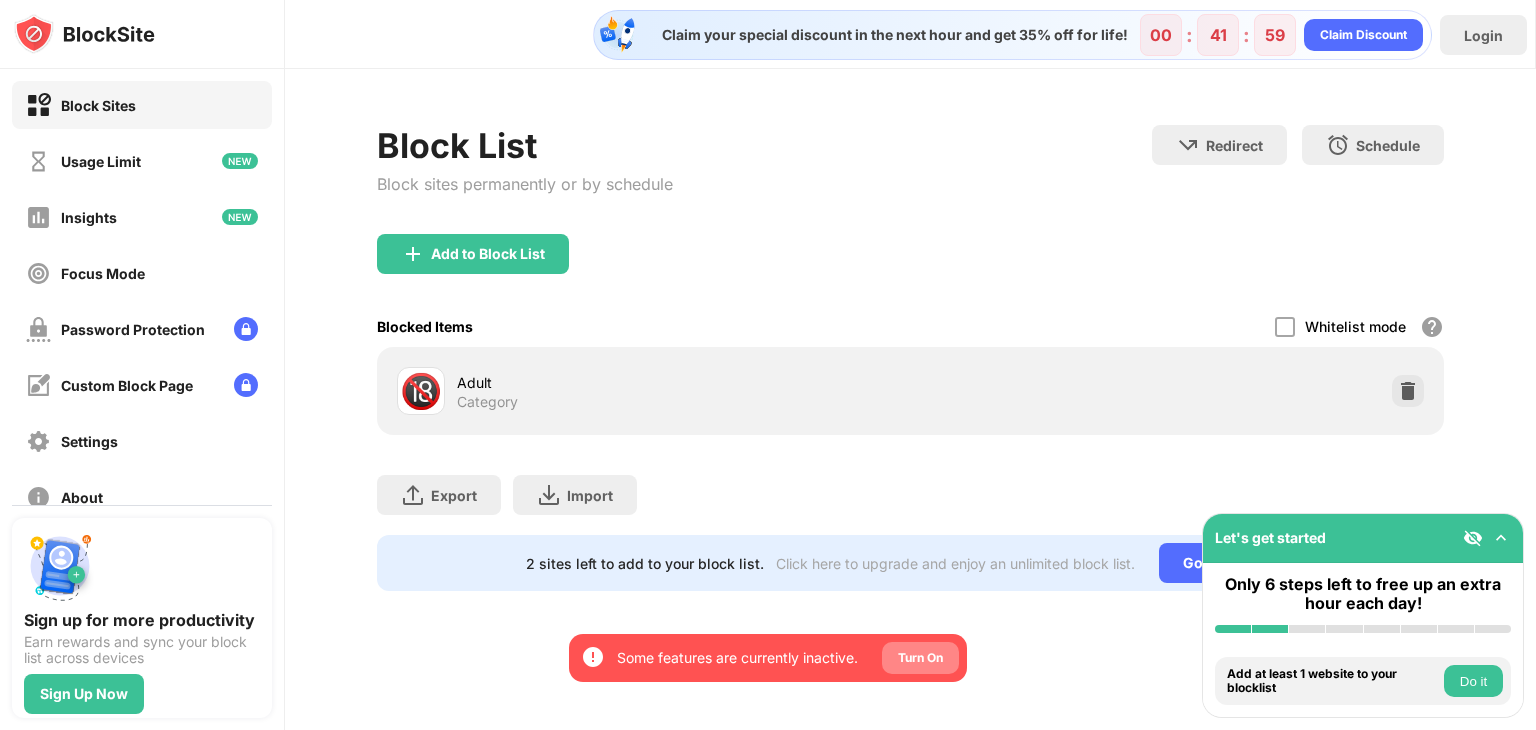 click on "Turn On" at bounding box center (920, 658) 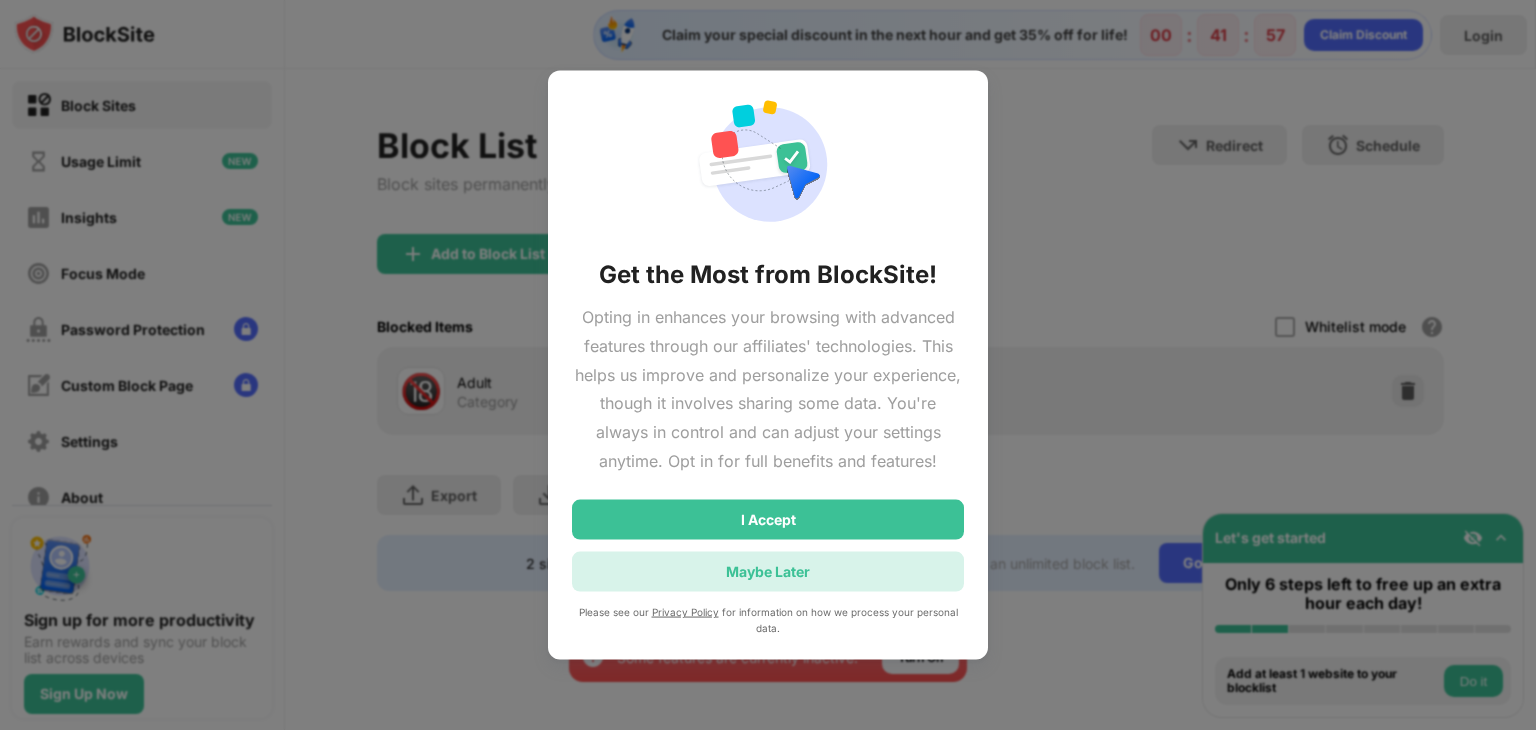 click on "Maybe Later" at bounding box center [768, 571] 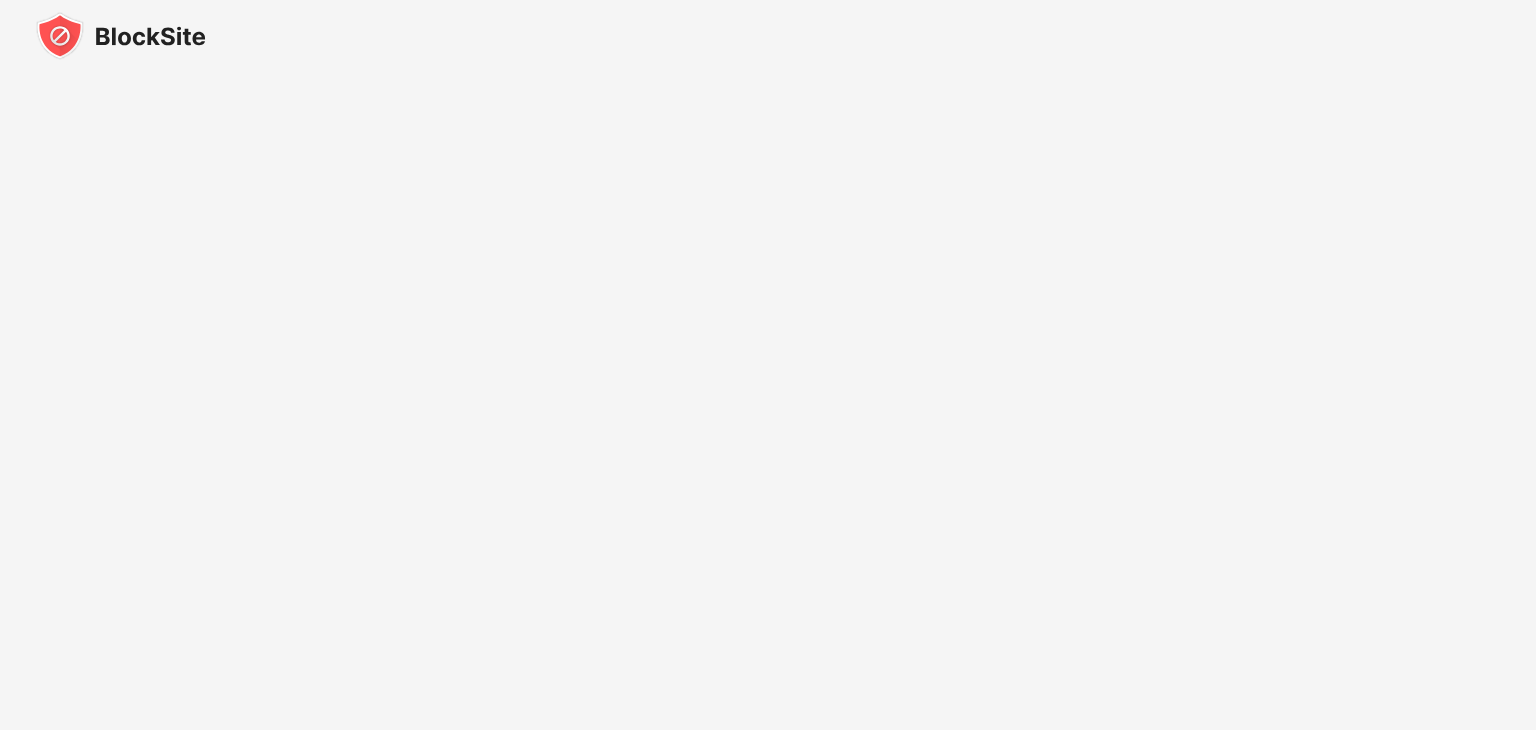 scroll, scrollTop: 0, scrollLeft: 0, axis: both 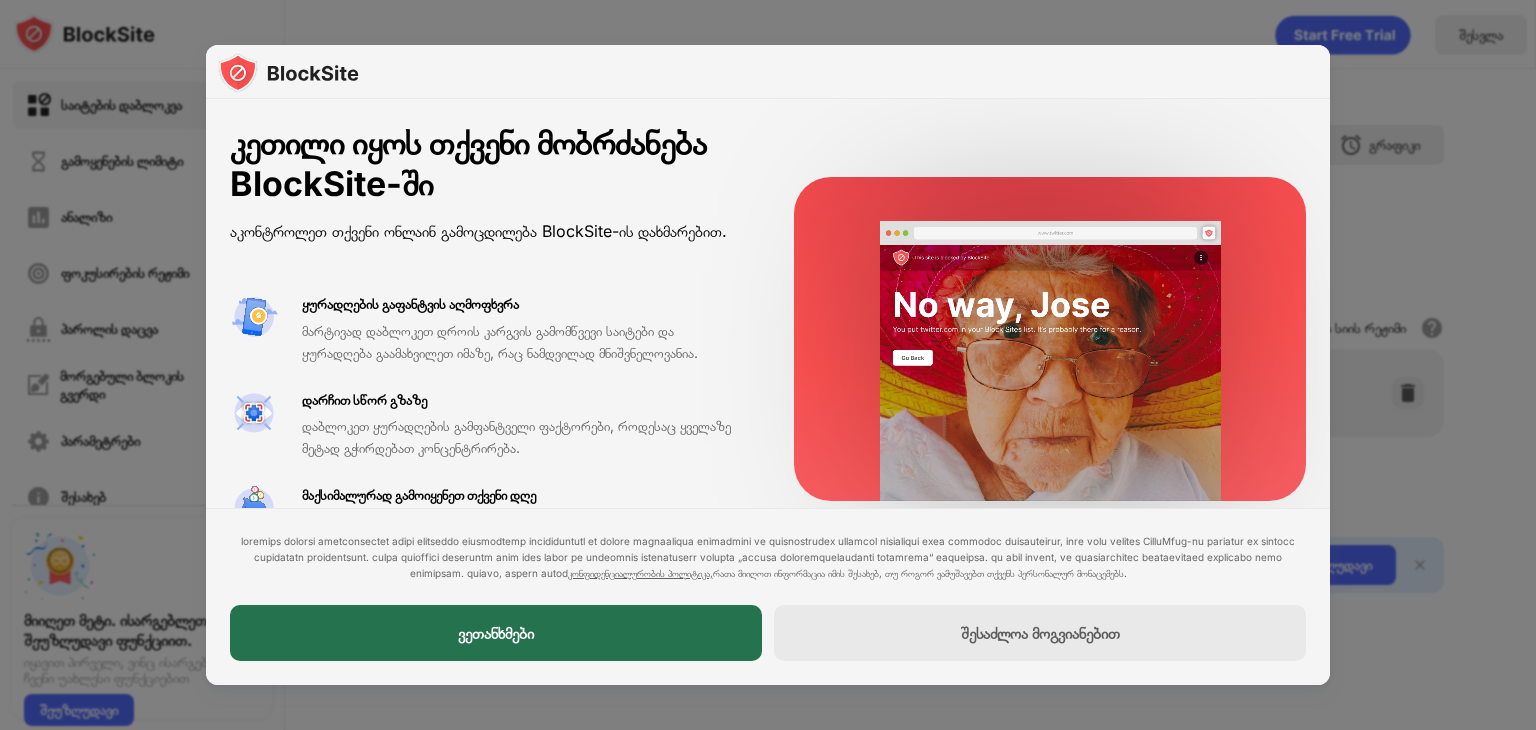 click on "ვეთანხმები" at bounding box center (496, 633) 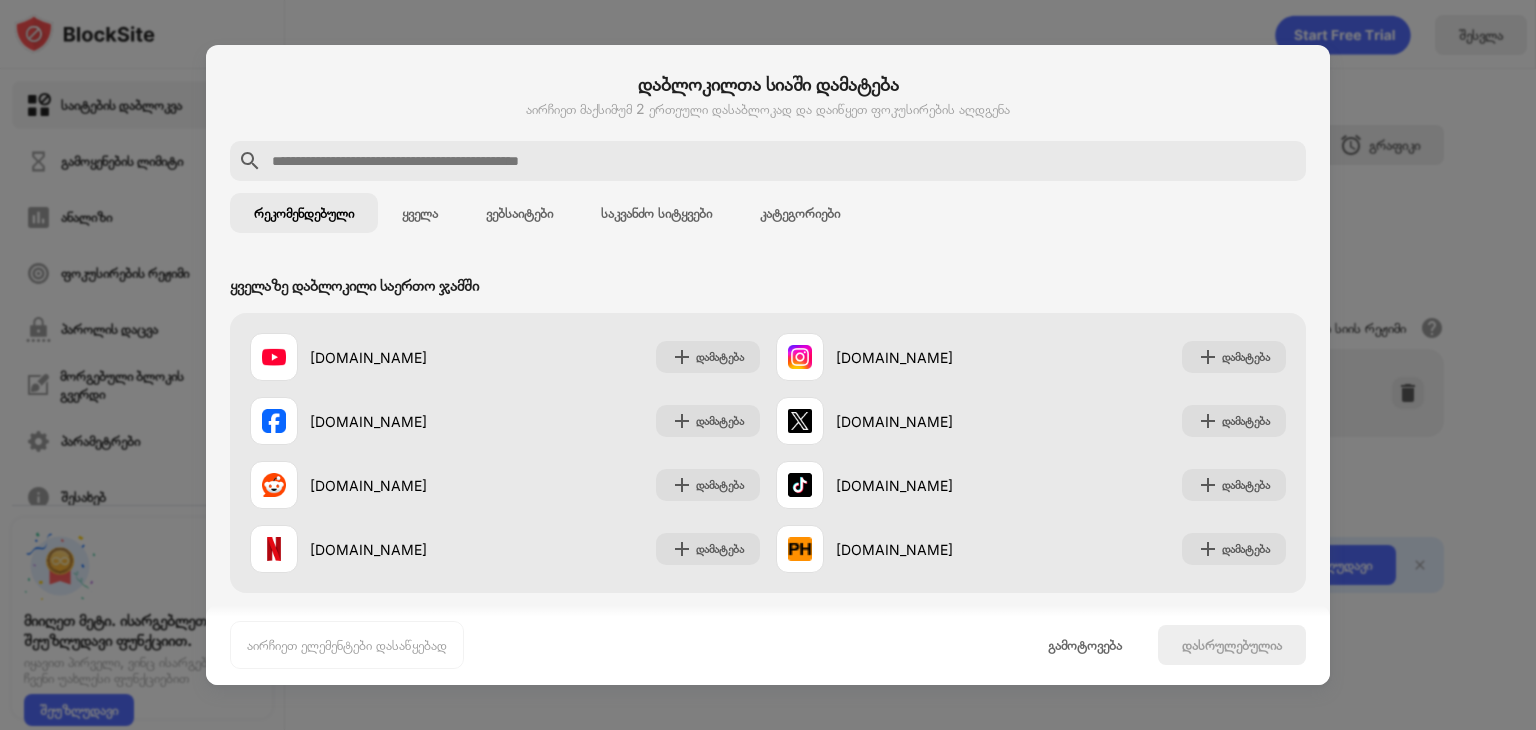 click at bounding box center (784, 161) 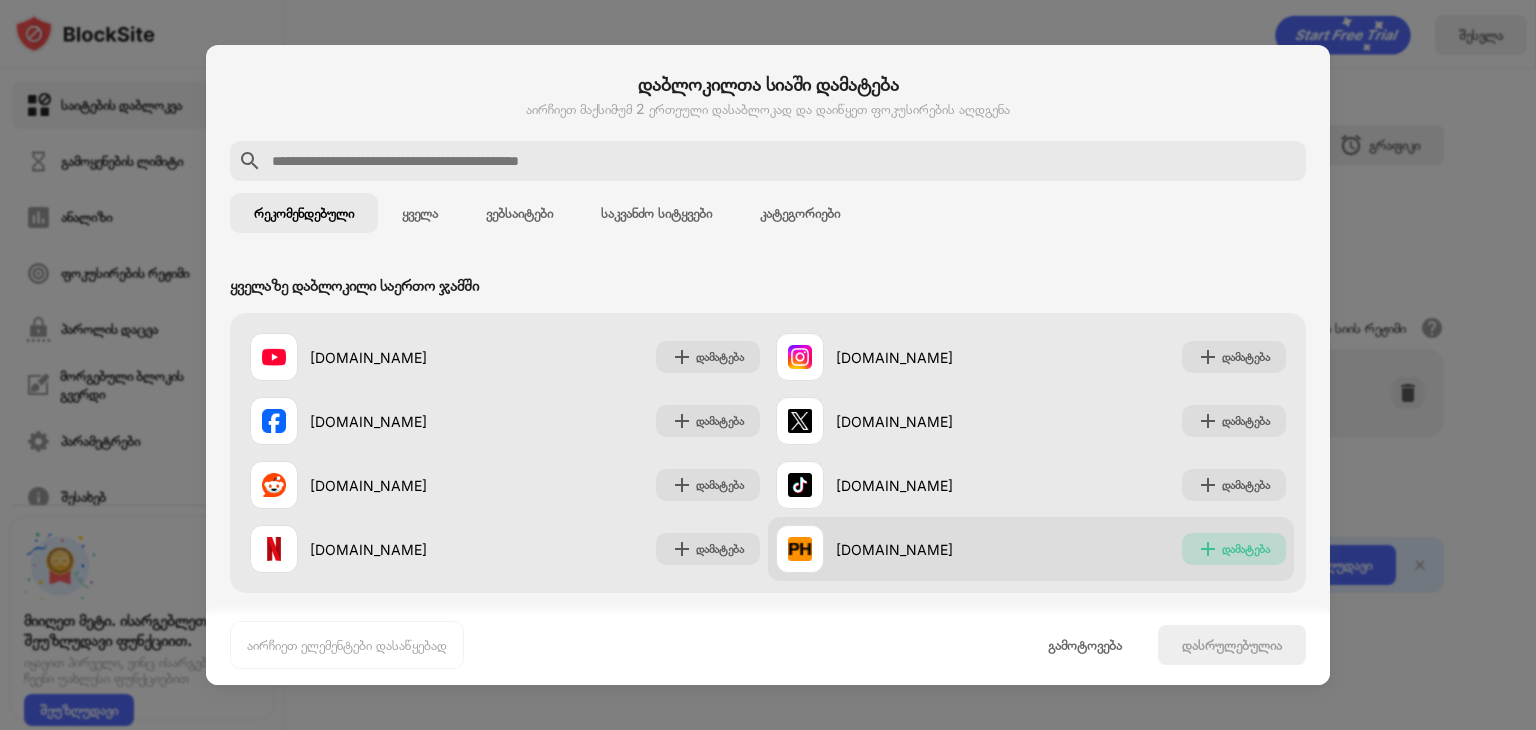 click at bounding box center [1208, 549] 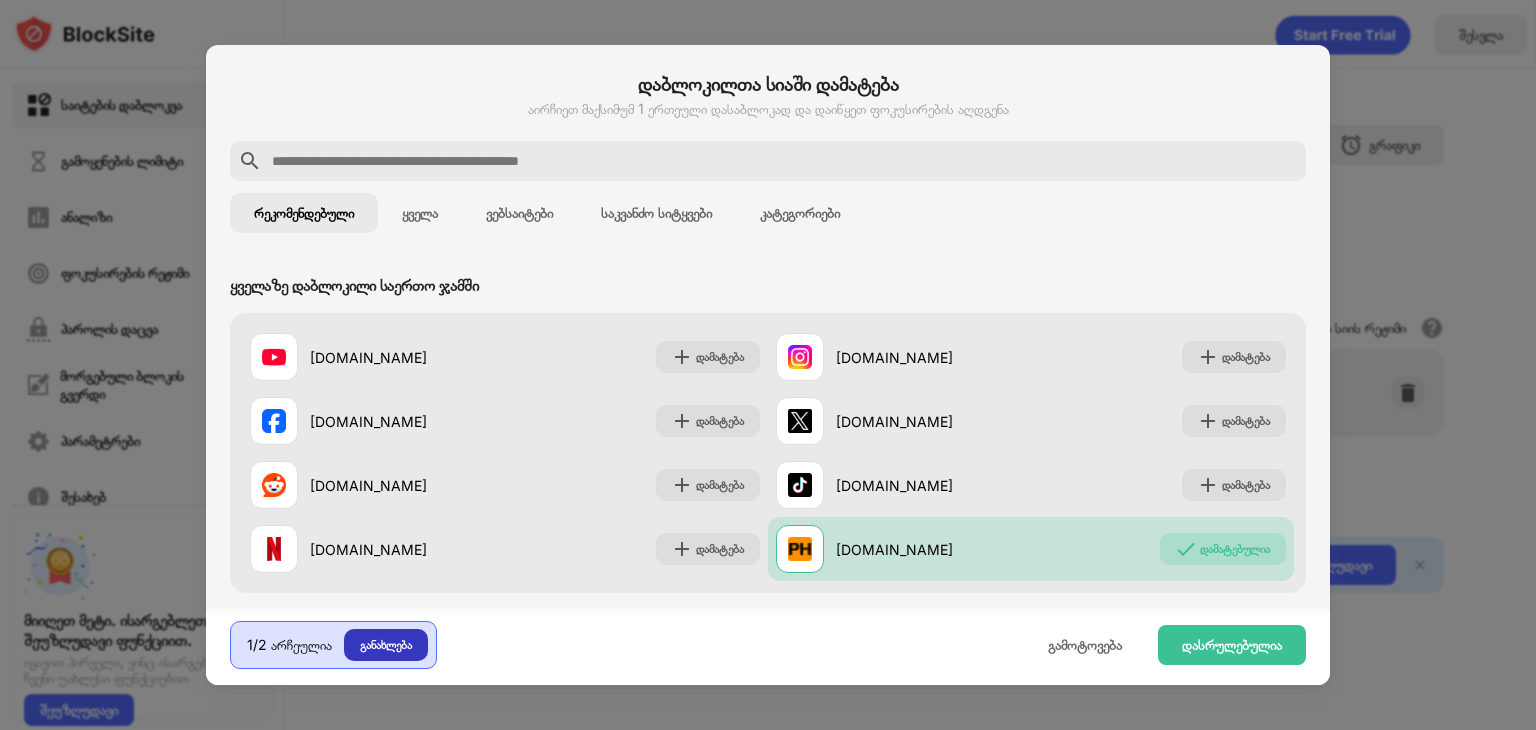 click on "განახლება" at bounding box center [386, 644] 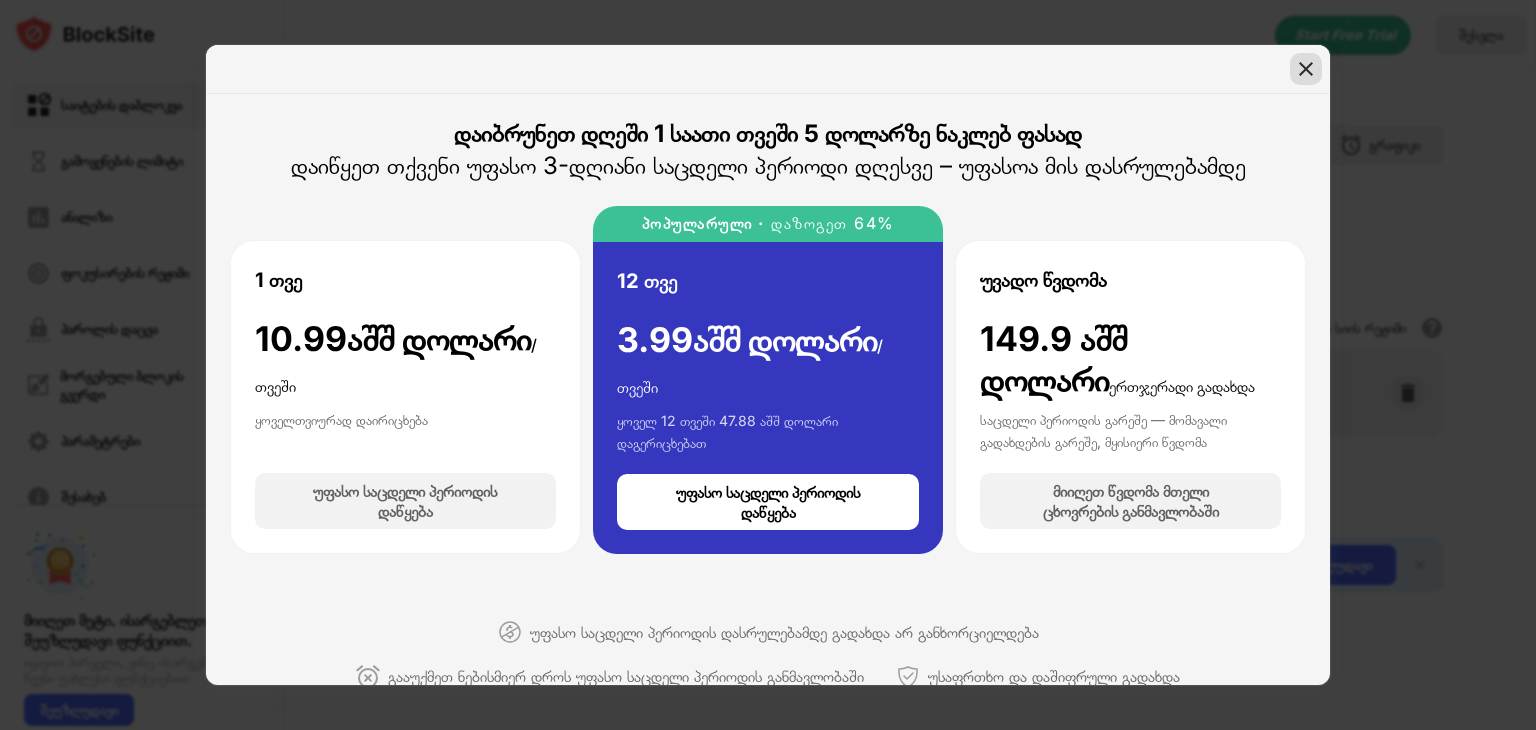 click at bounding box center [1306, 69] 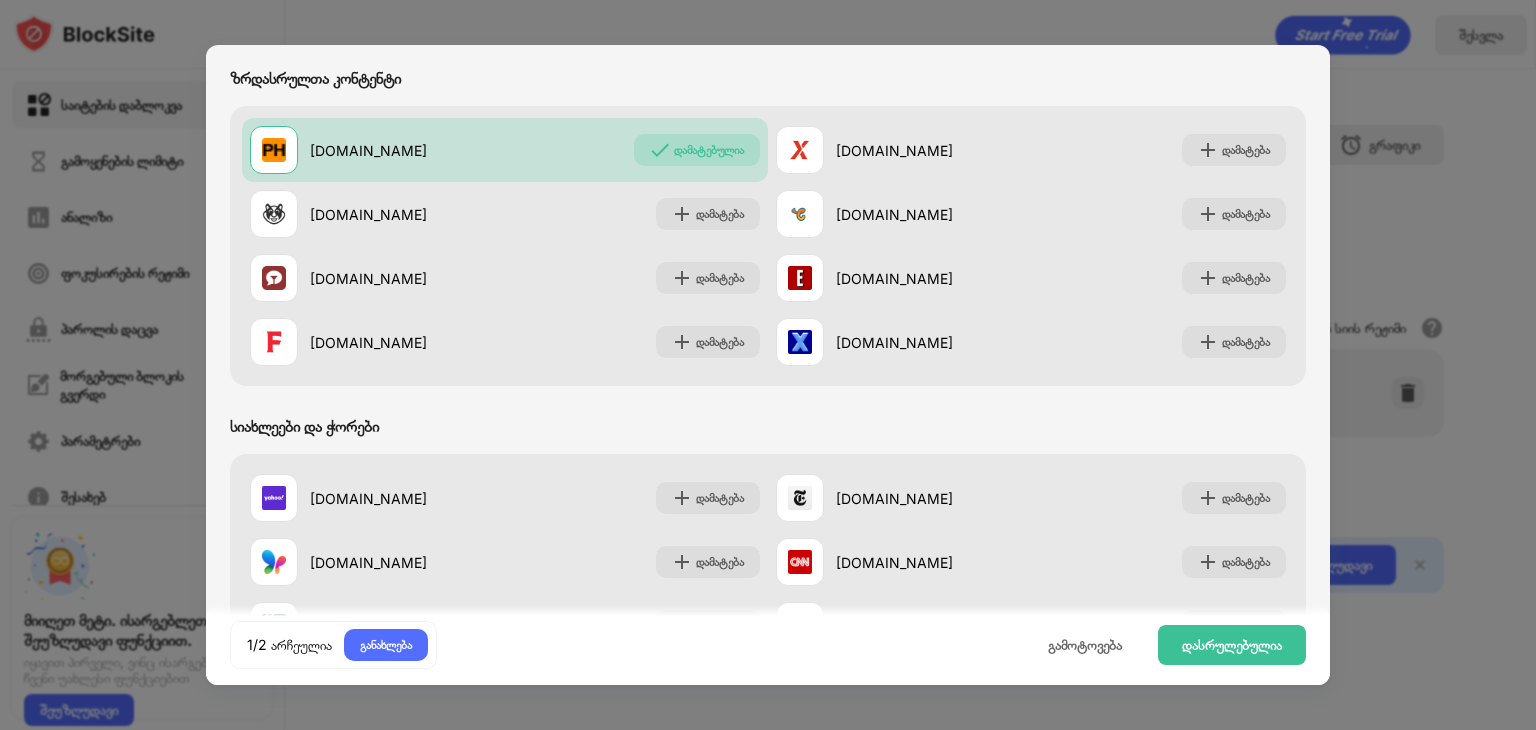 scroll, scrollTop: 910, scrollLeft: 0, axis: vertical 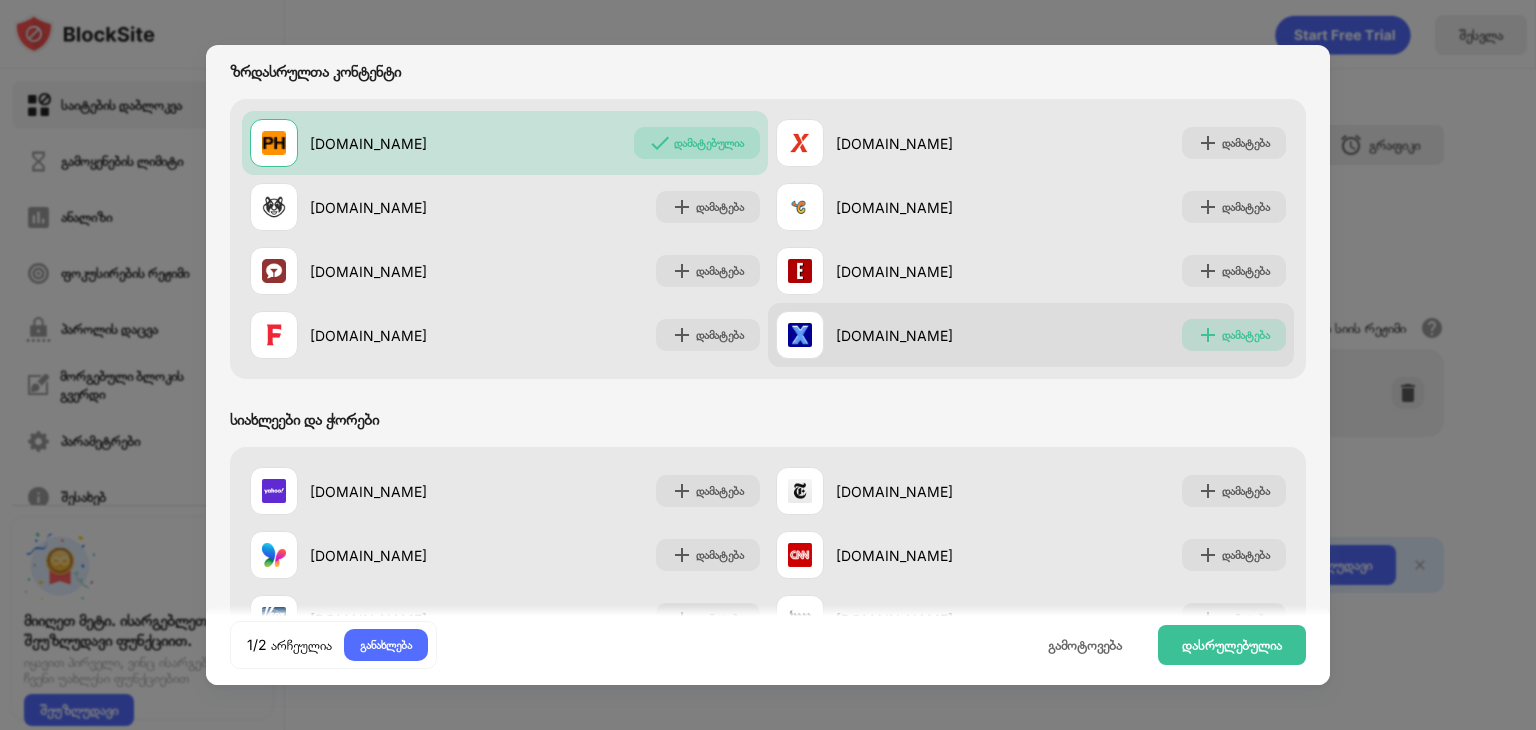 click on "დამატება" at bounding box center [1246, 334] 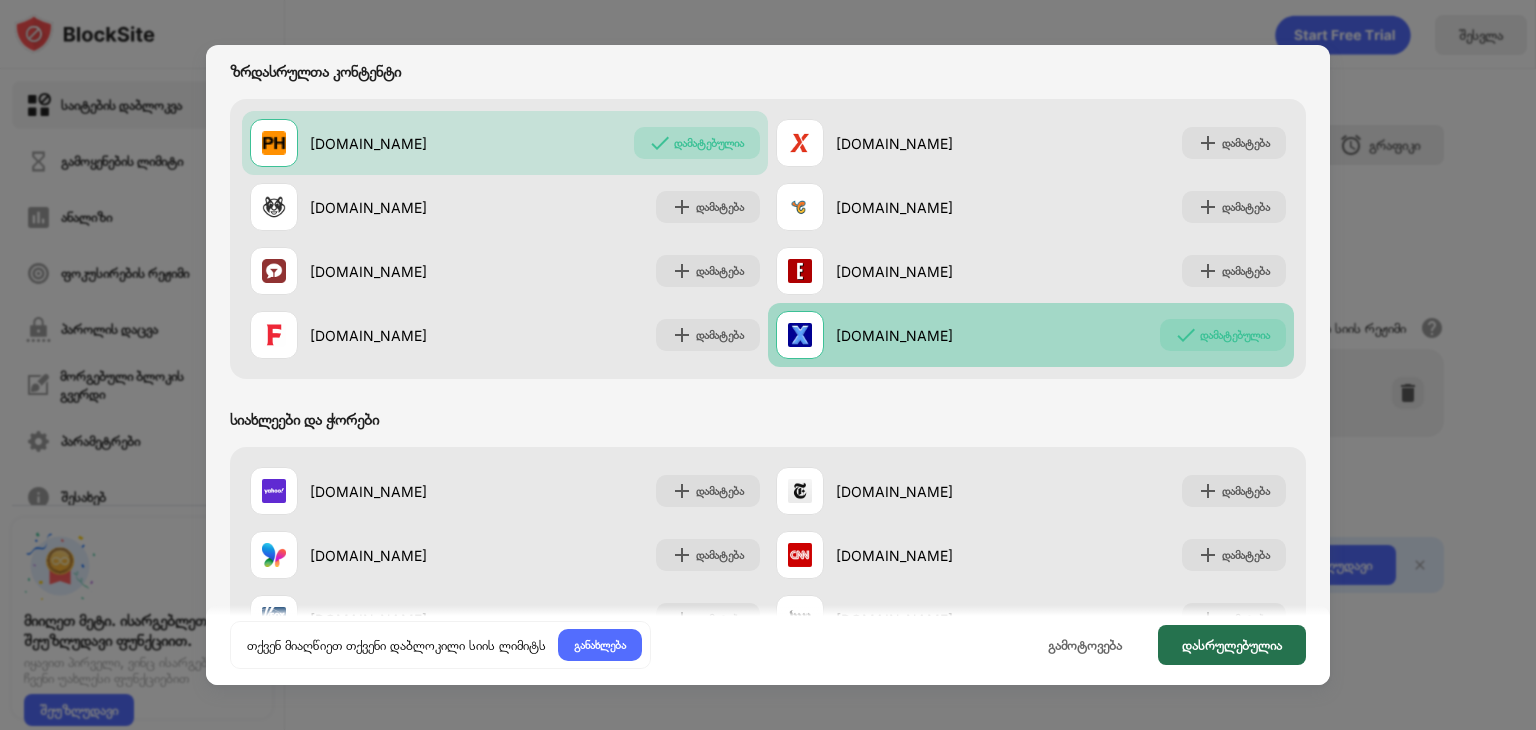 click on "დასრულებულია" at bounding box center [1232, 645] 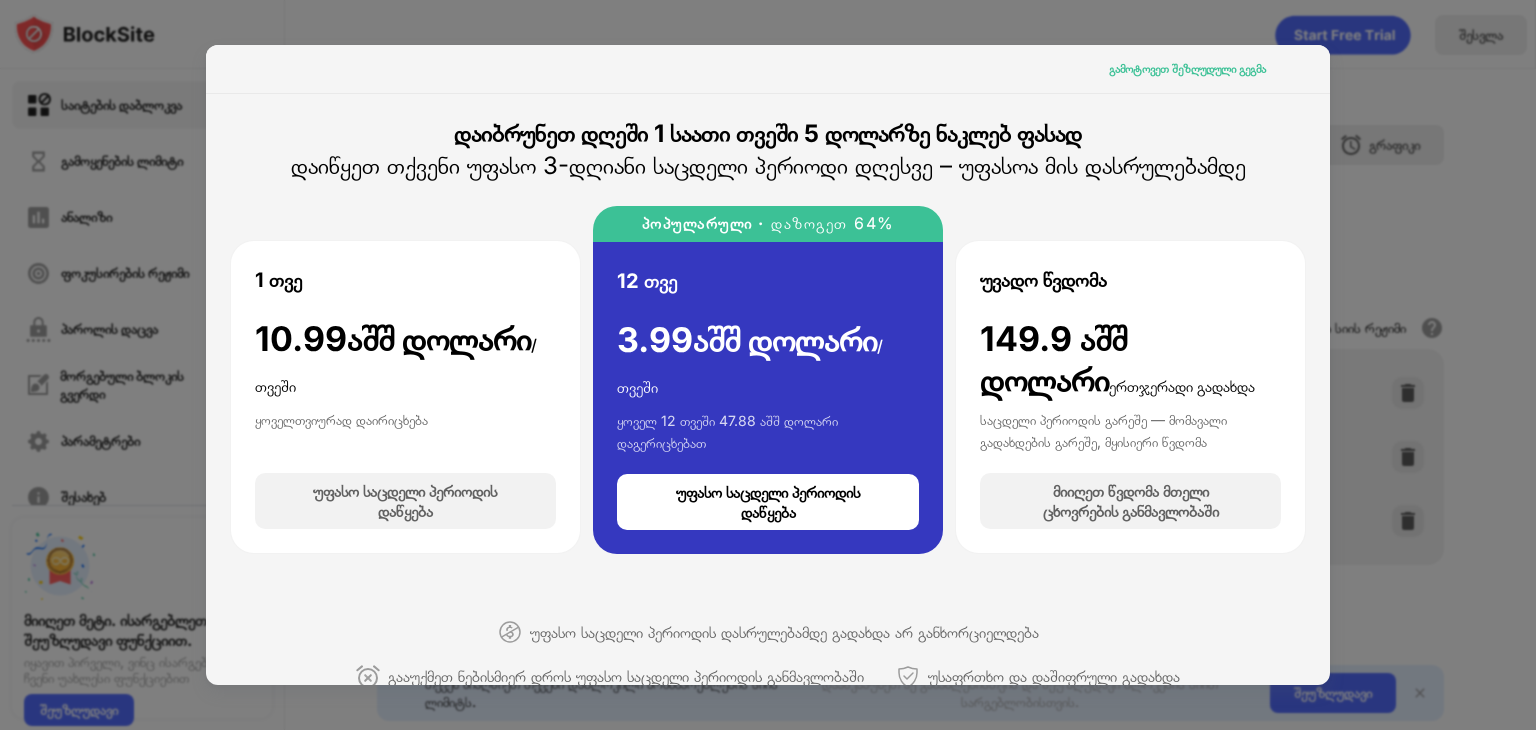 click on "გამოტოვეთ შეზღუდული გეგმა" at bounding box center (1187, 68) 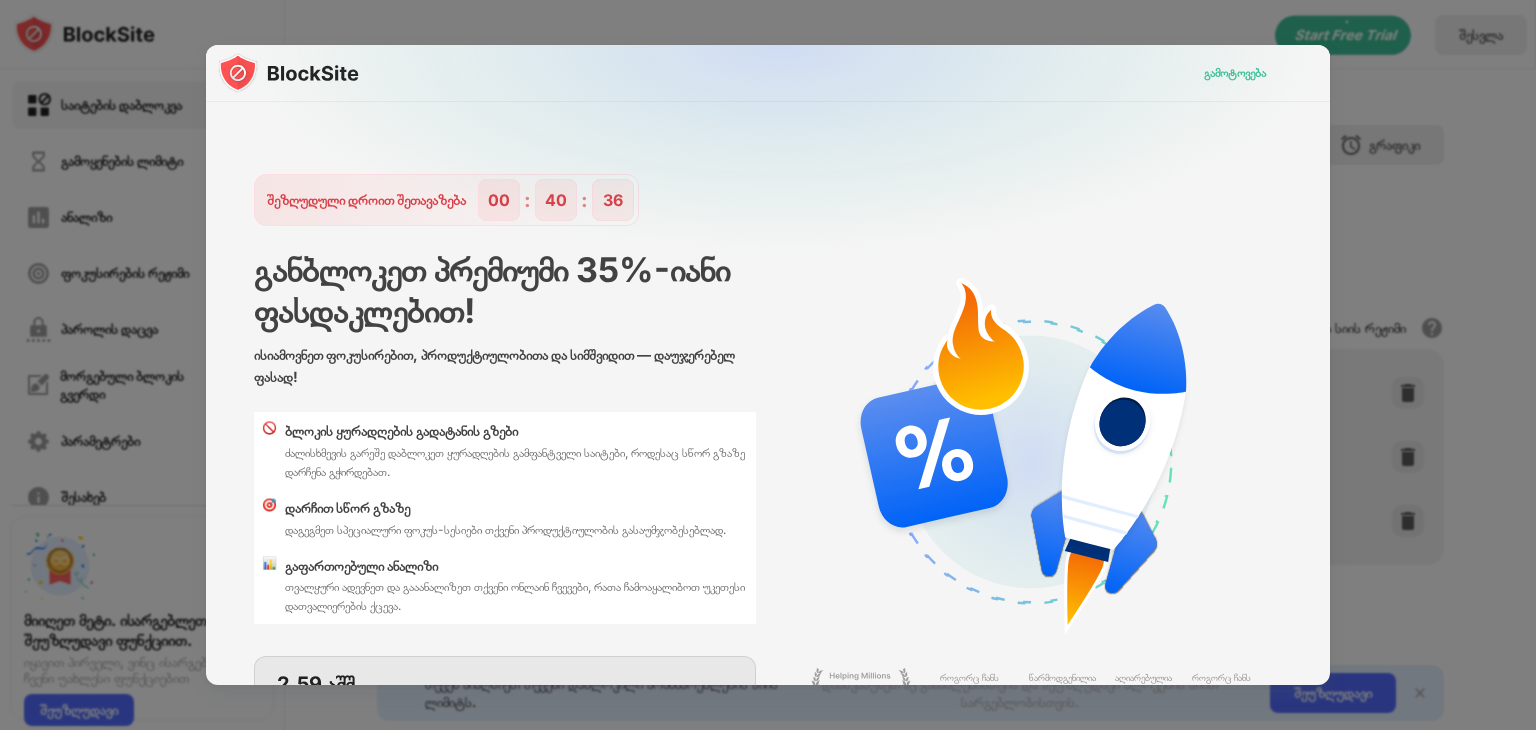 click on "გამოტოვება" at bounding box center (1235, 72) 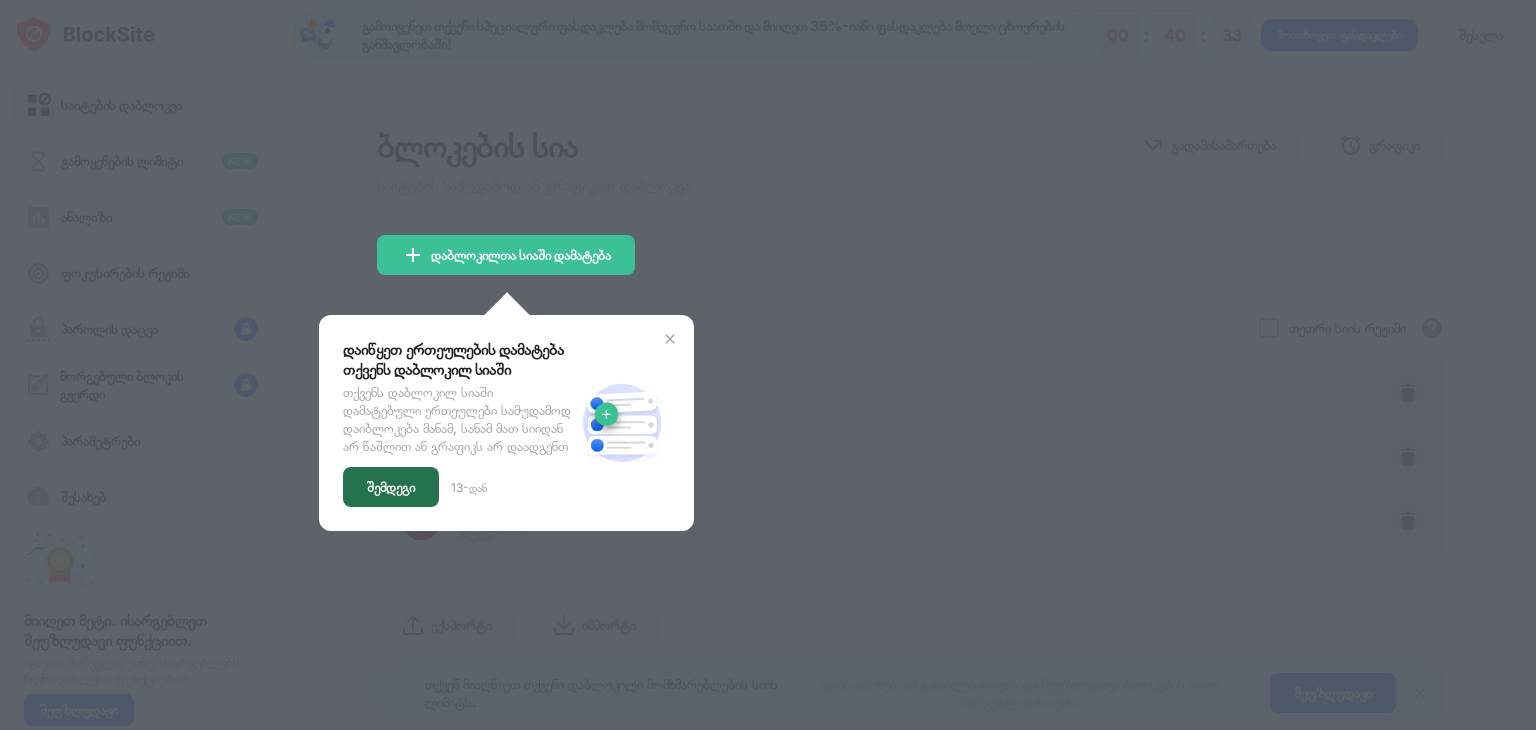 click on "შემდეგი" at bounding box center [391, 486] 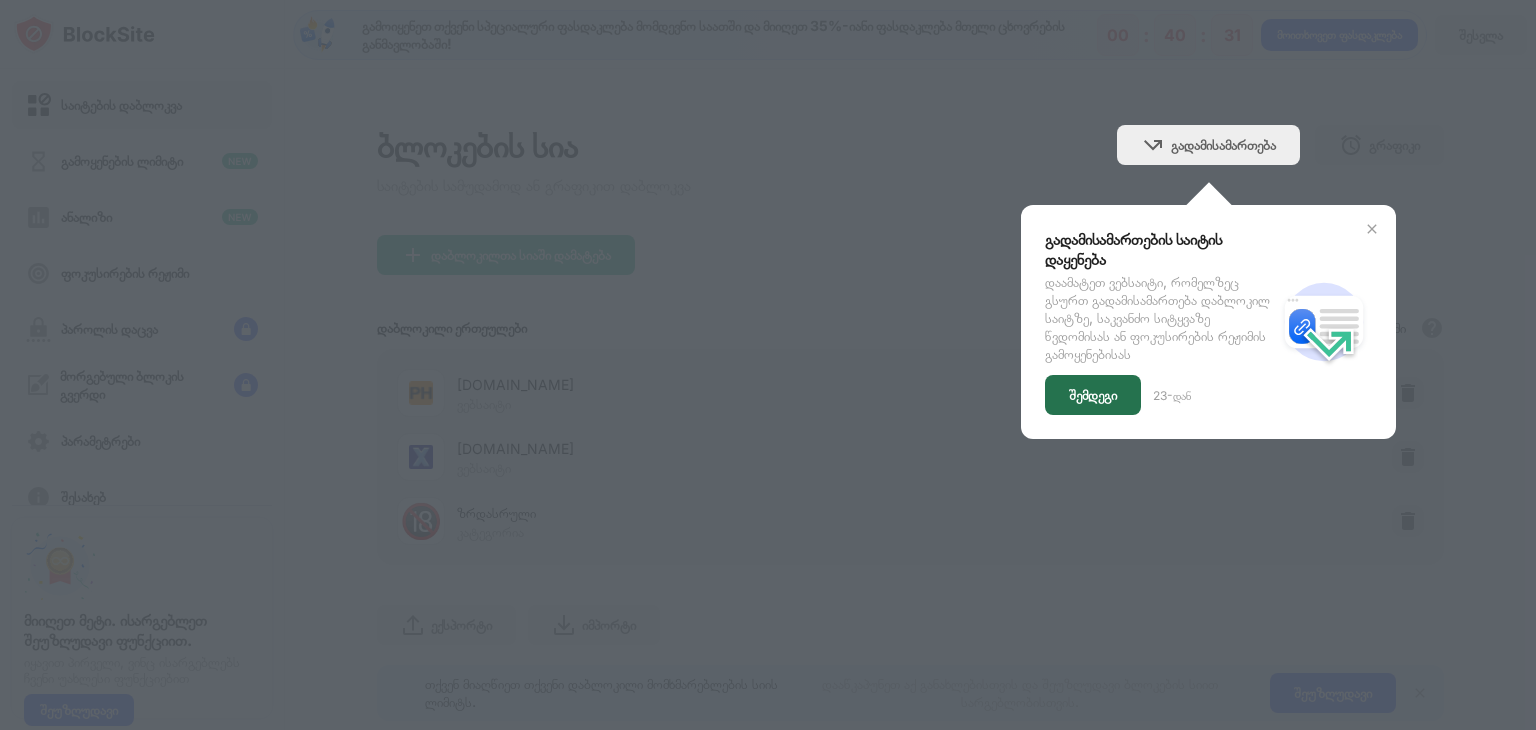 click on "შემდეგი" at bounding box center (1093, 395) 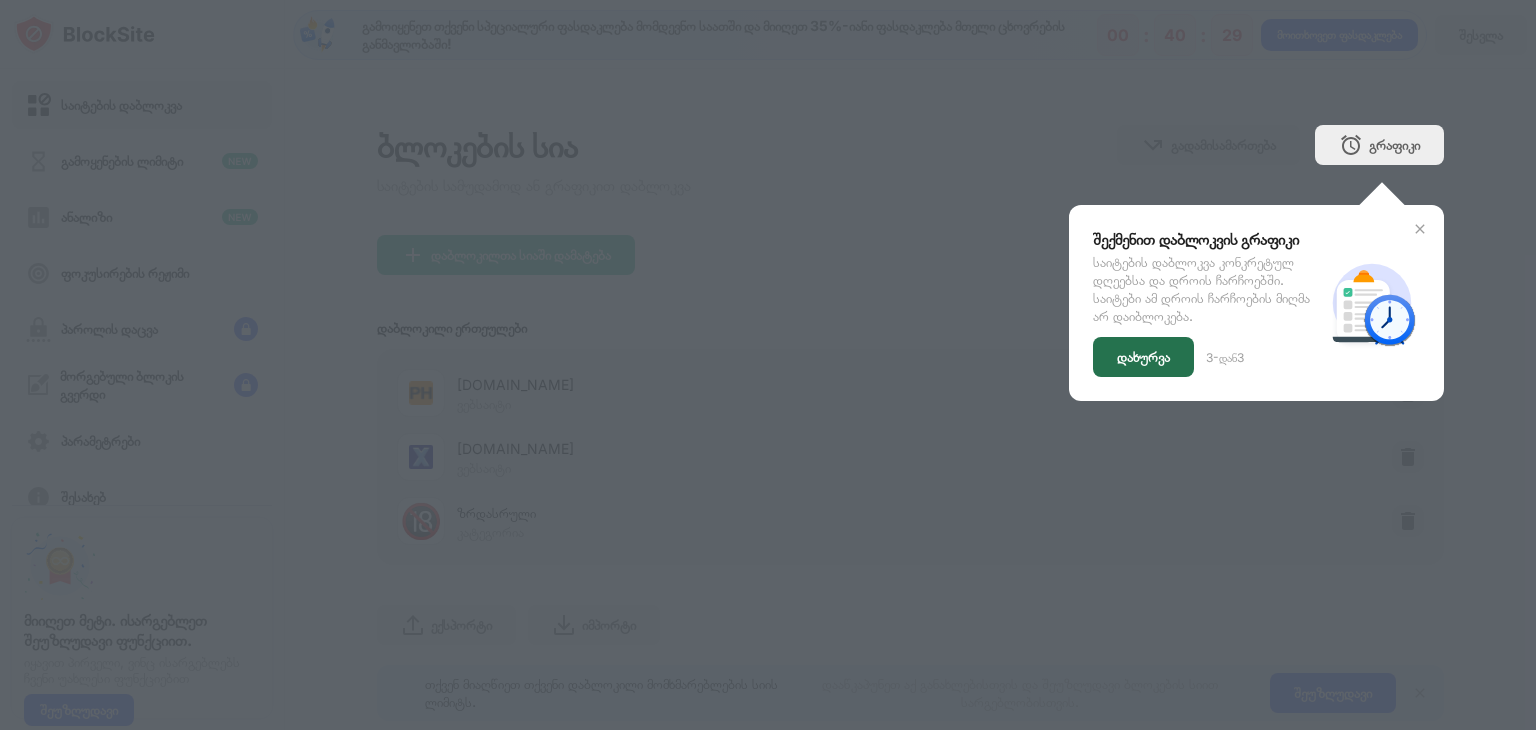 click on "დახურვა" at bounding box center [1143, 357] 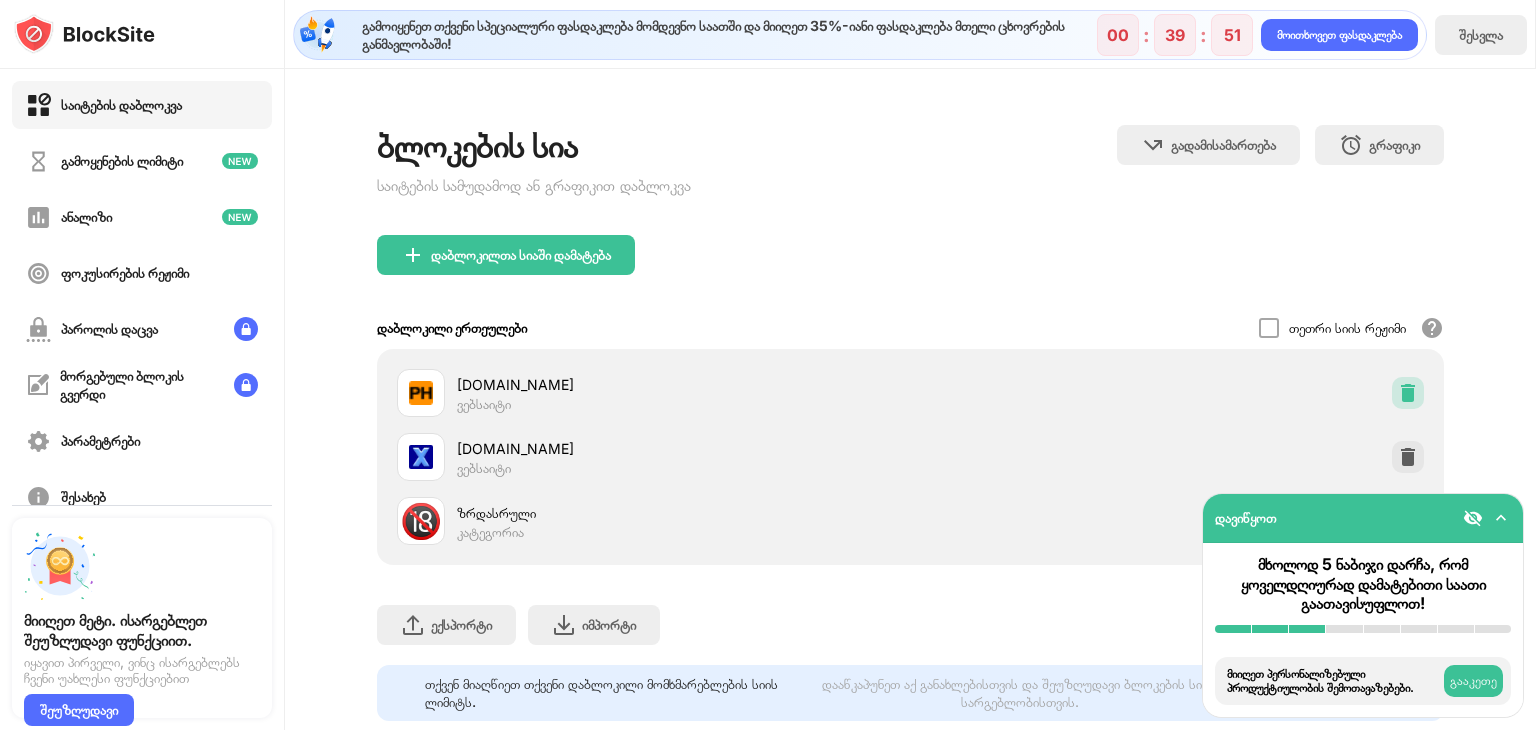 click at bounding box center [1408, 393] 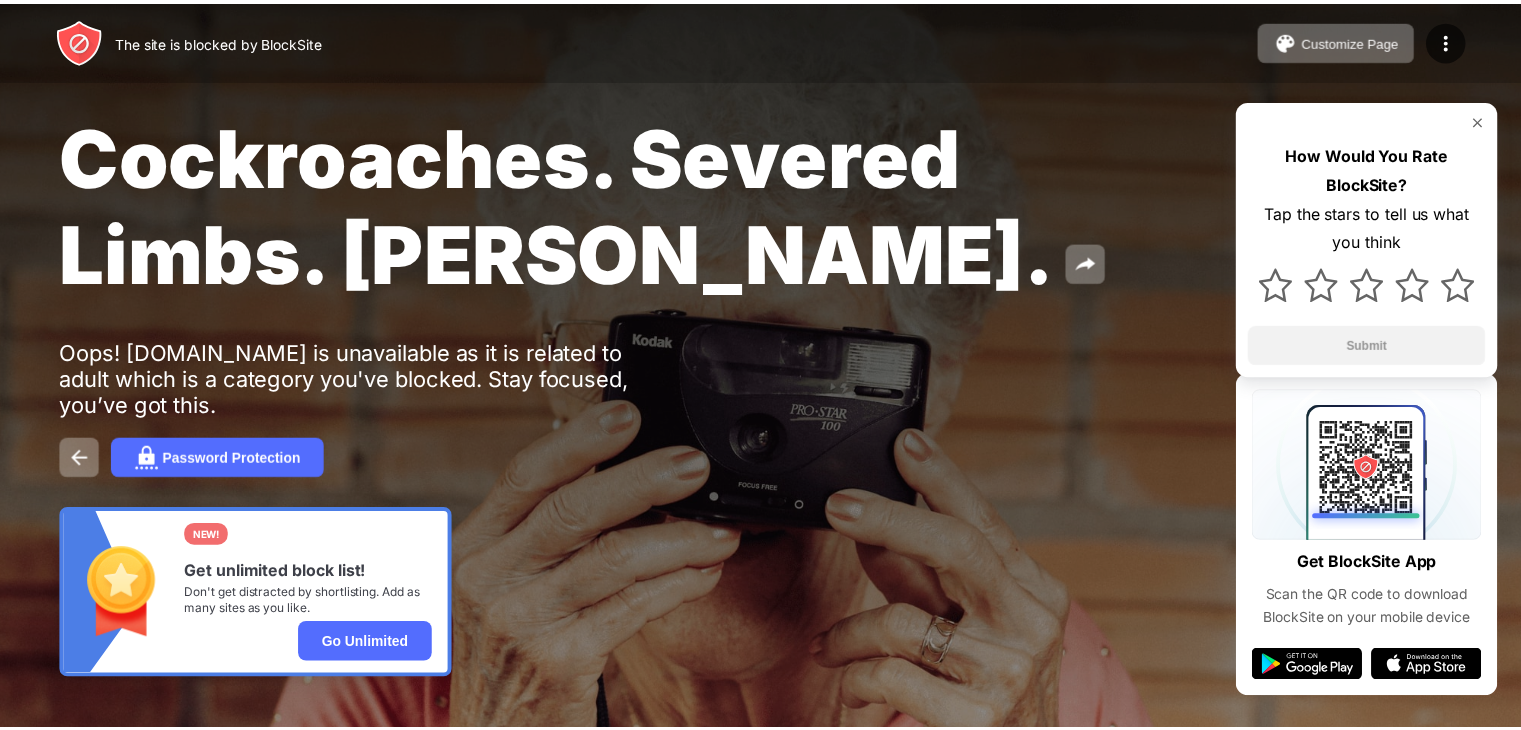 scroll, scrollTop: 0, scrollLeft: 0, axis: both 